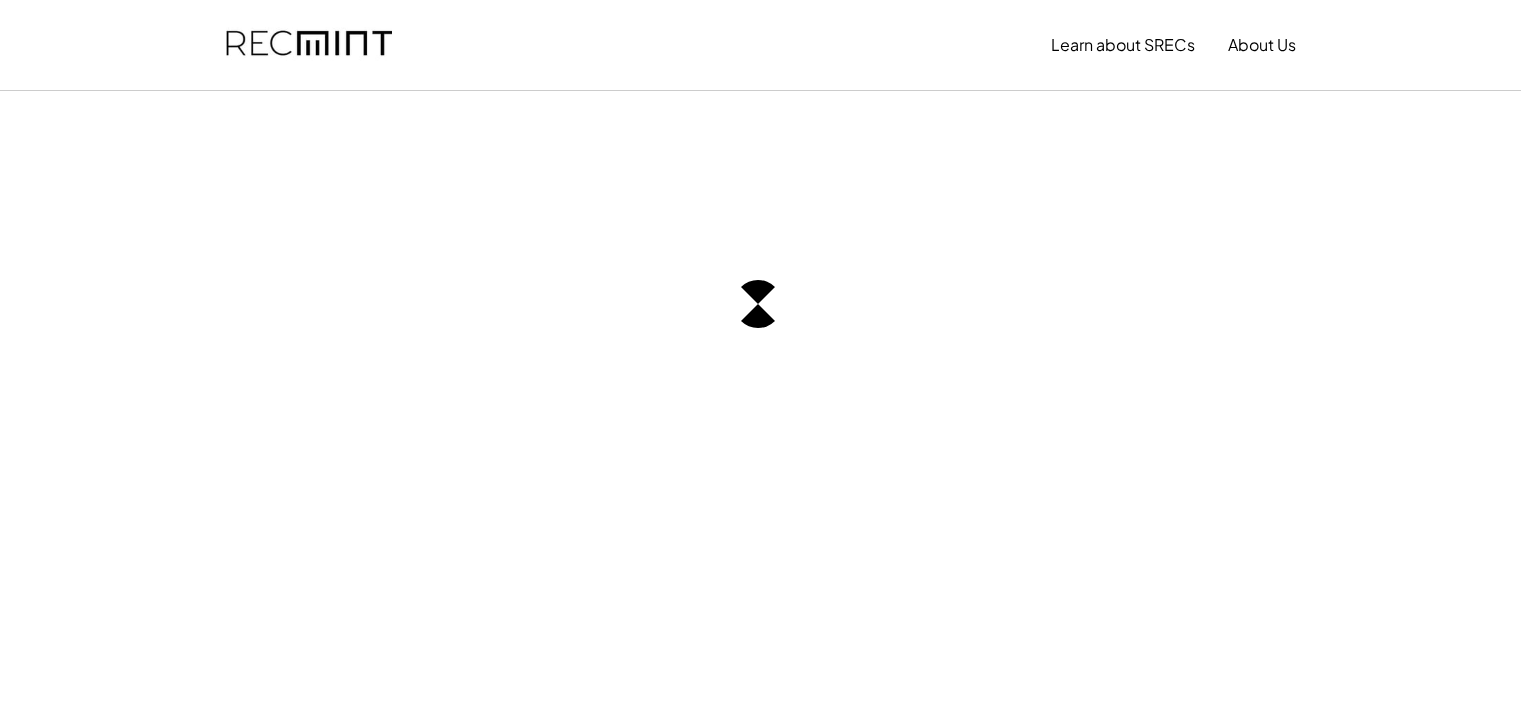 scroll, scrollTop: 0, scrollLeft: 0, axis: both 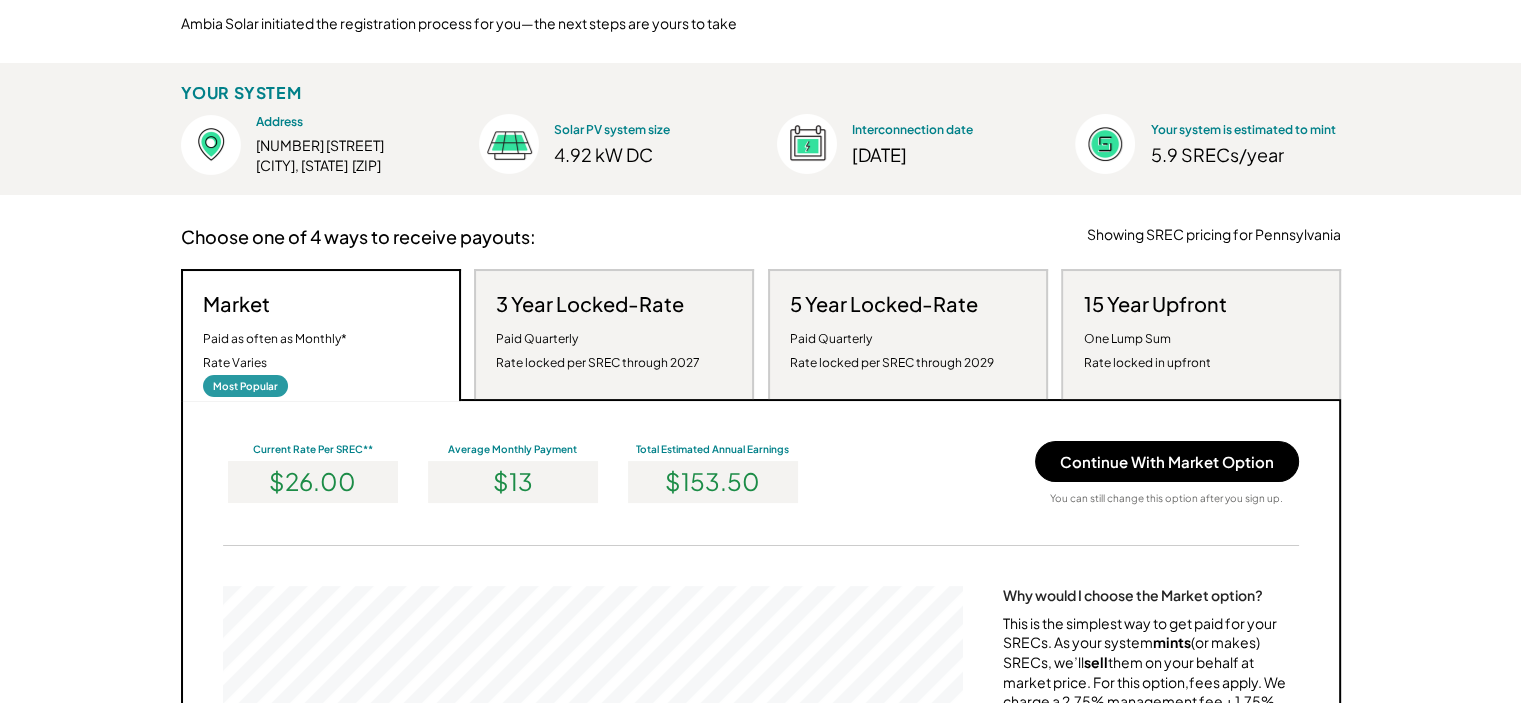 click on "Paid Quarterly
Rate locked per SREC through 2027" at bounding box center [598, 351] 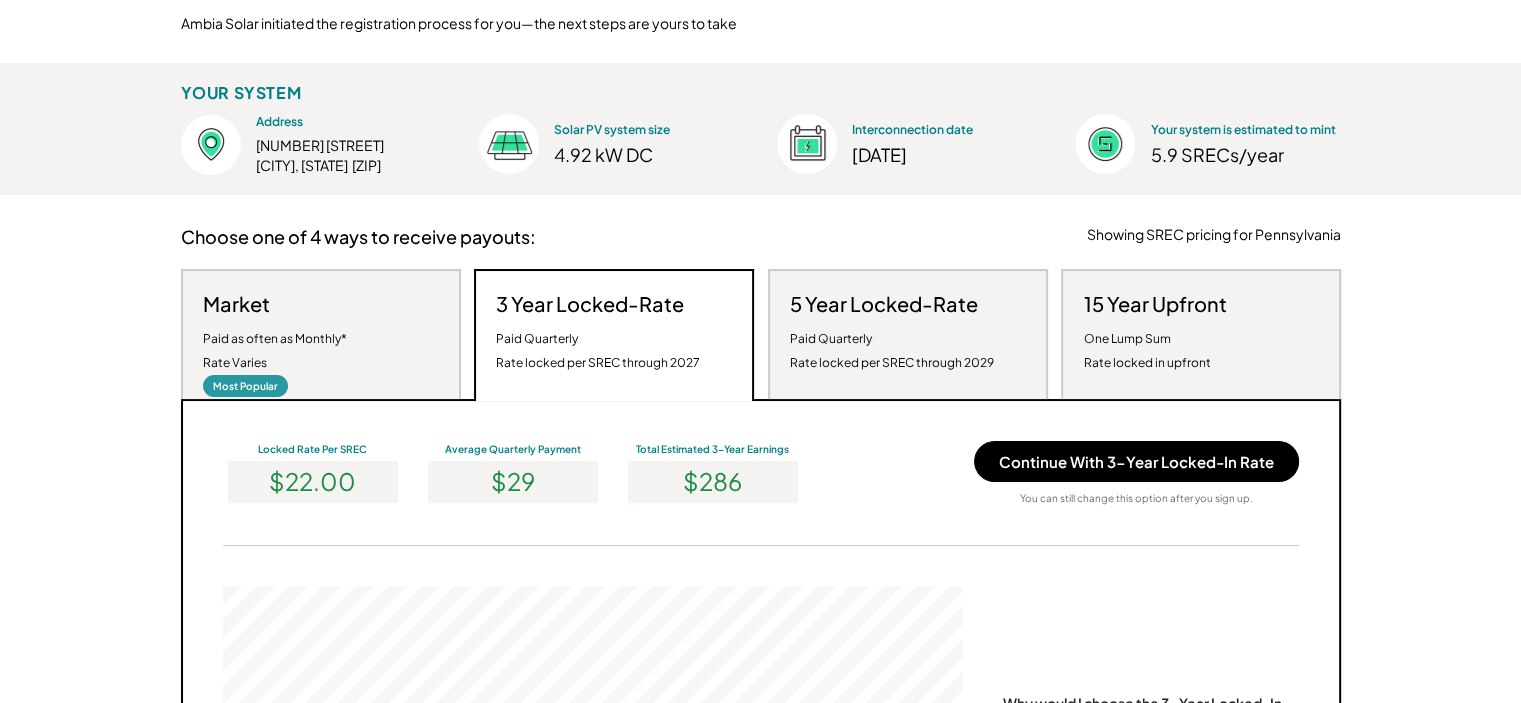scroll, scrollTop: 999620, scrollLeft: 999260, axis: both 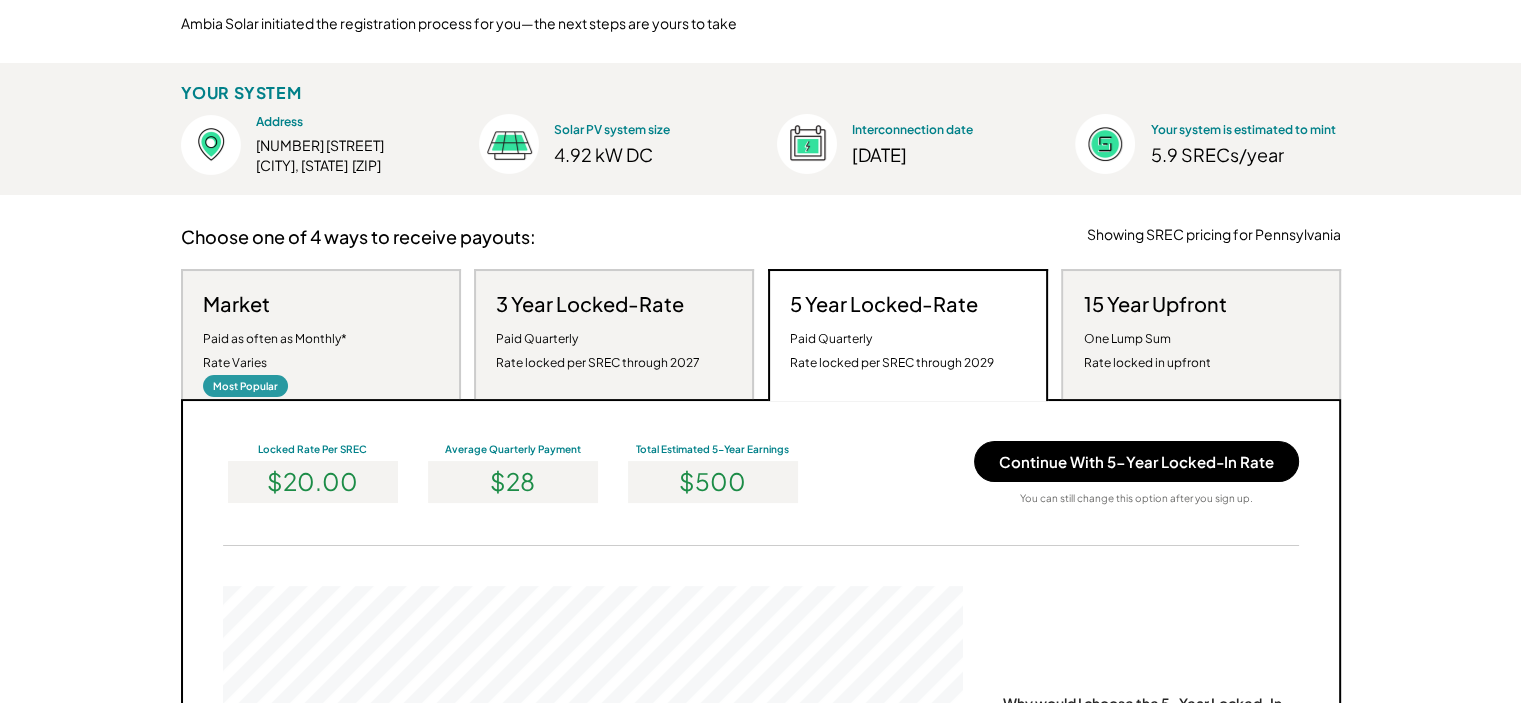 click on "15 Year Upfront" at bounding box center (1154, 304) 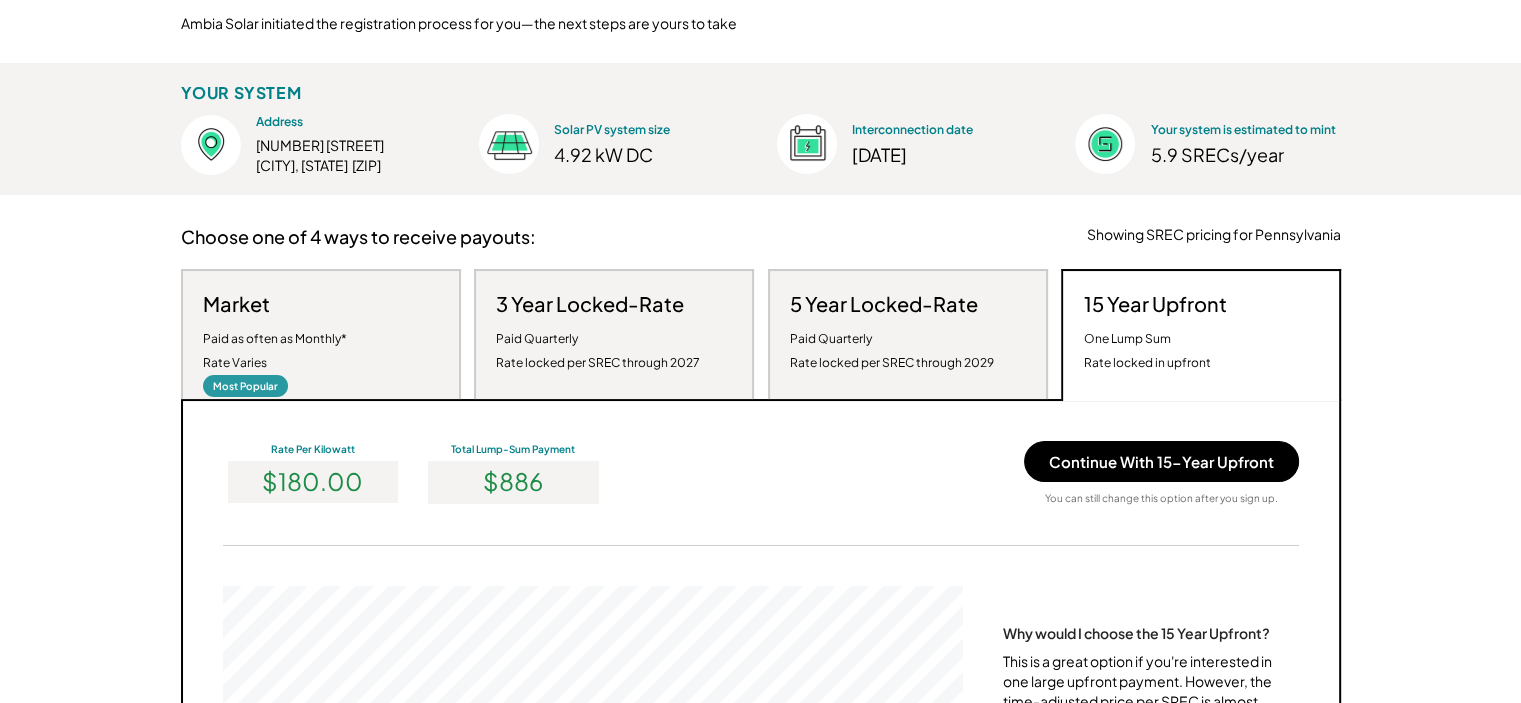 scroll, scrollTop: 999620, scrollLeft: 999260, axis: both 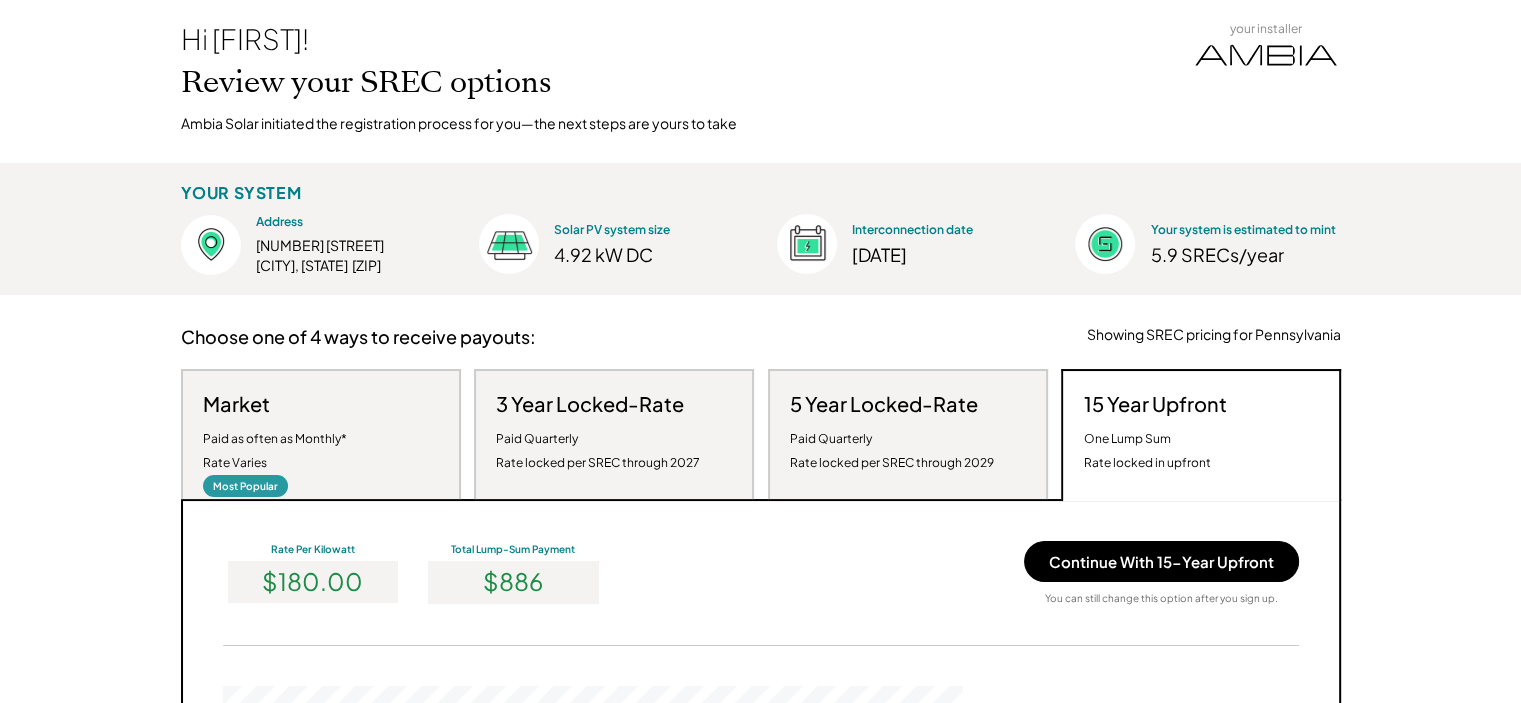 click on "Paid as often as Monthly*
Rate Varies" at bounding box center (275, 451) 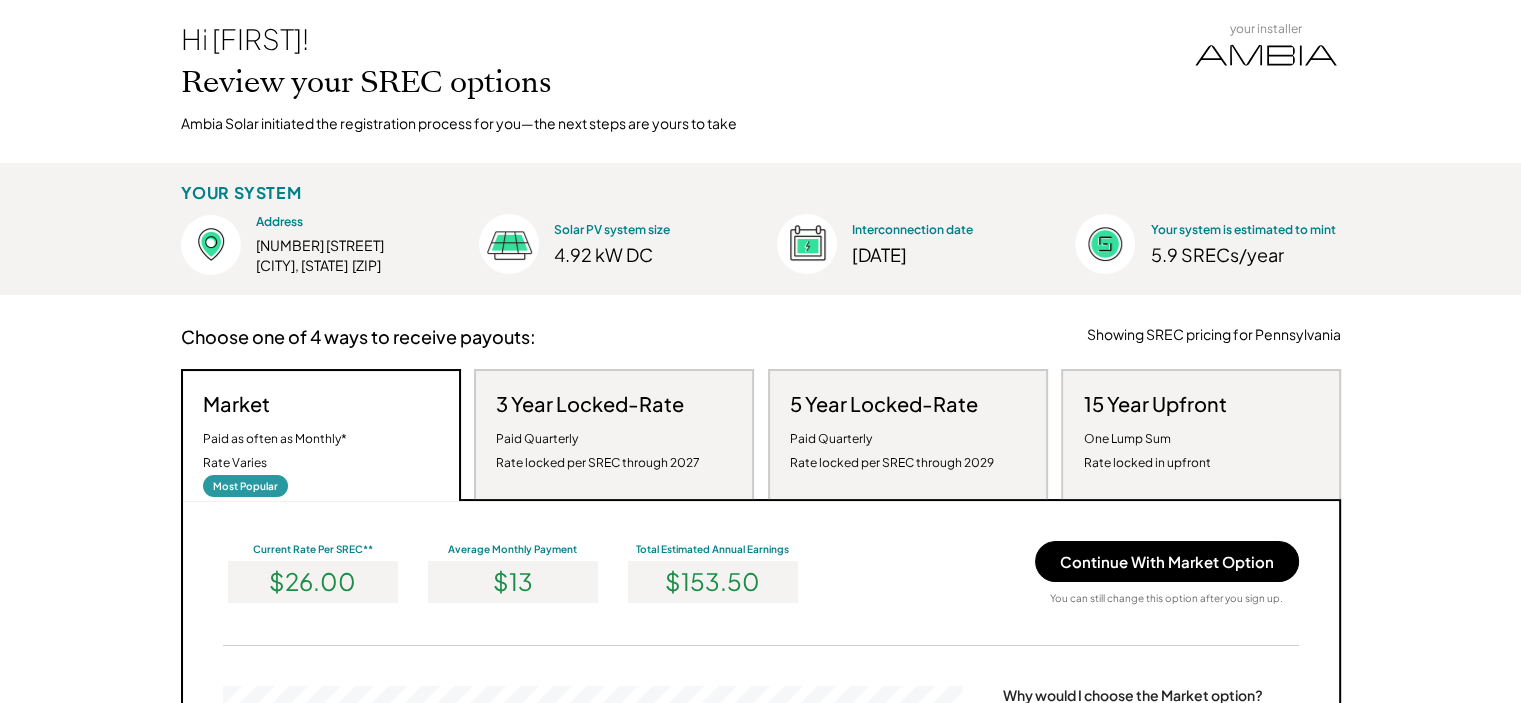 scroll, scrollTop: 999620, scrollLeft: 999260, axis: both 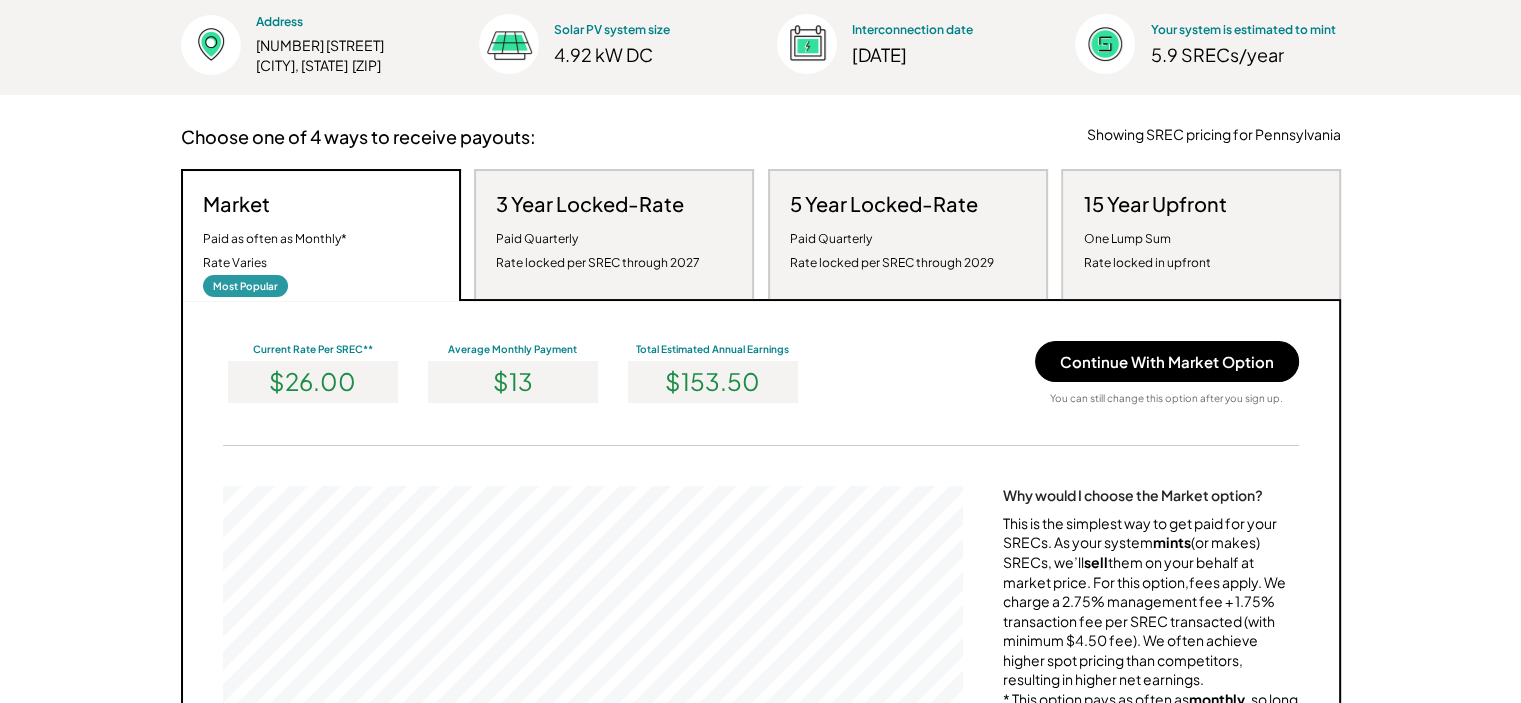 click on "3 Year Locked-Rate Paid Quarterly
Rate locked per SREC through 2027" at bounding box center [614, 234] 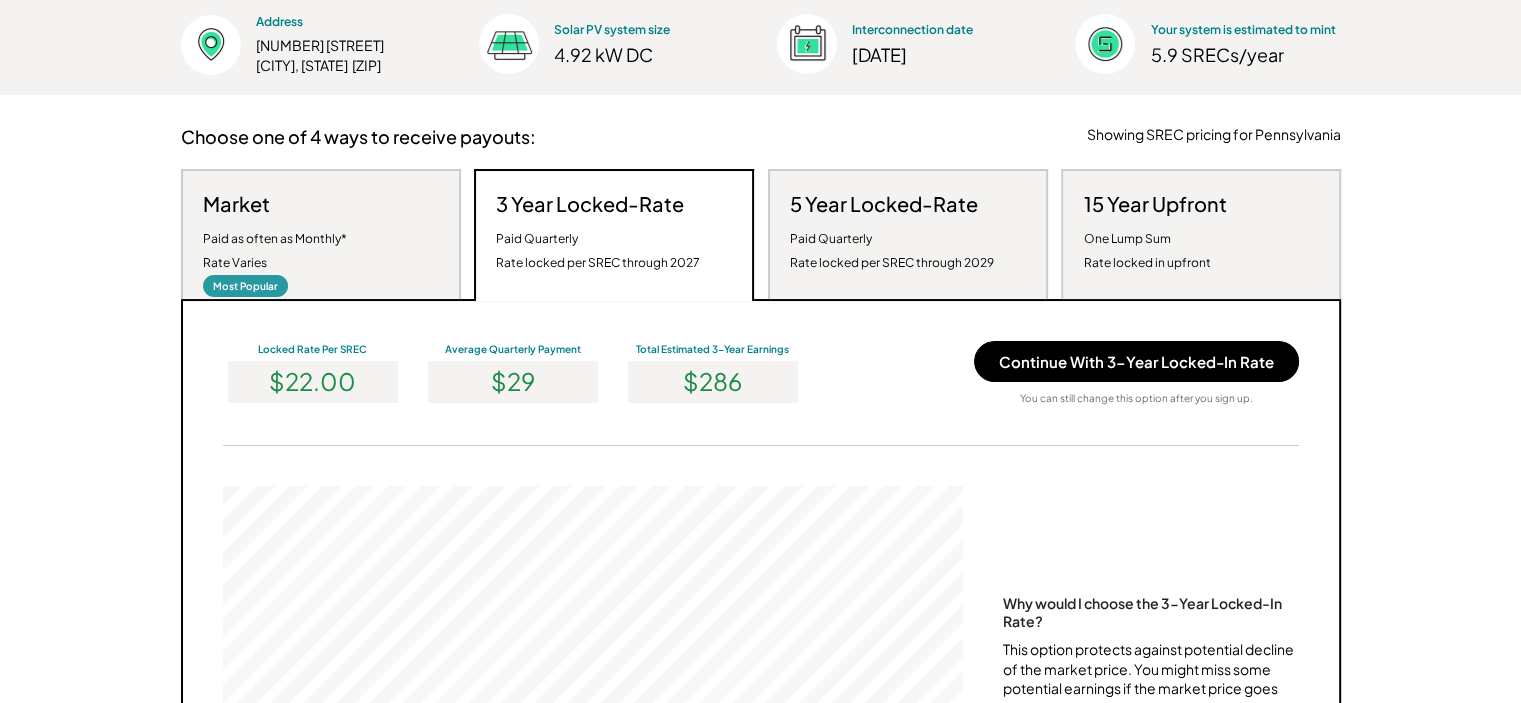 scroll, scrollTop: 999620, scrollLeft: 999260, axis: both 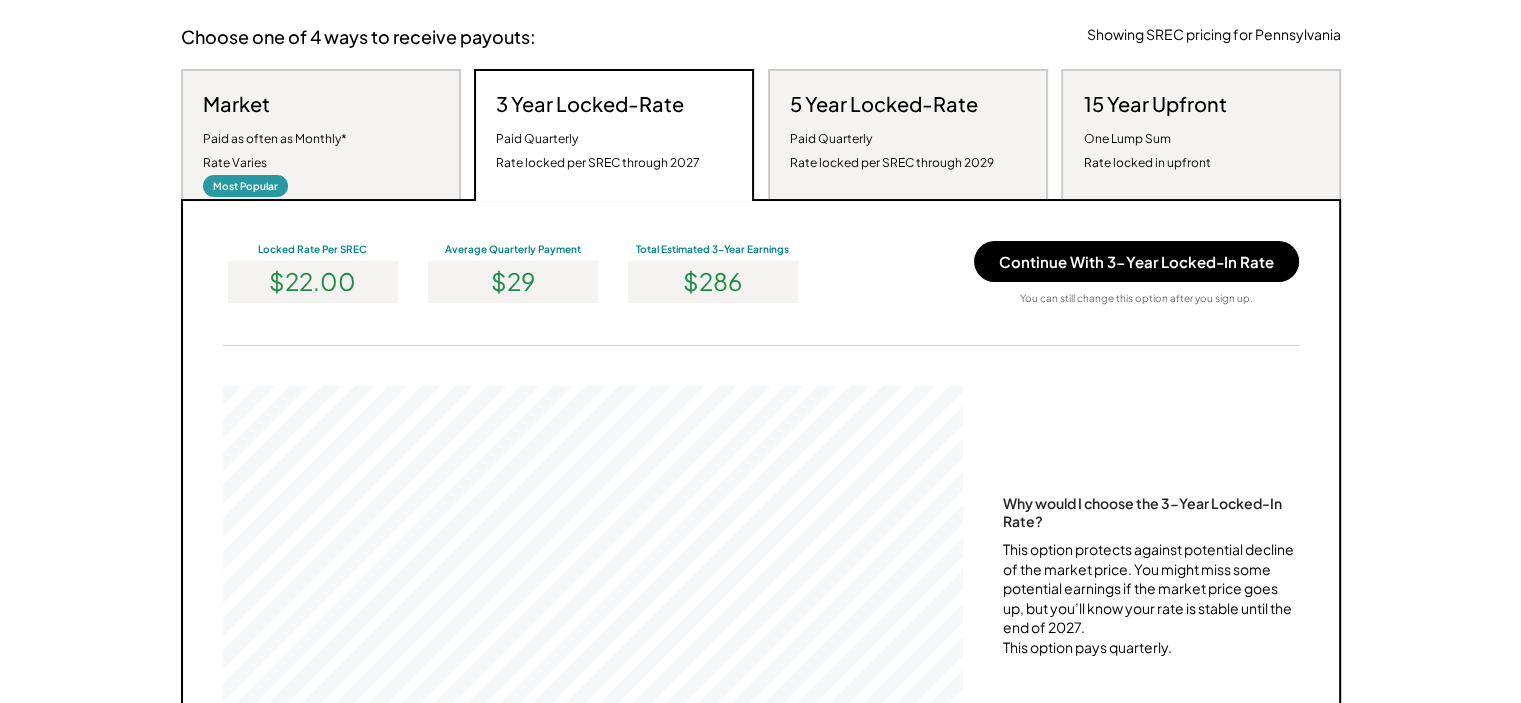 click on "15 Year Upfront One Lump Sum
Rate locked in upfront" at bounding box center [1201, 134] 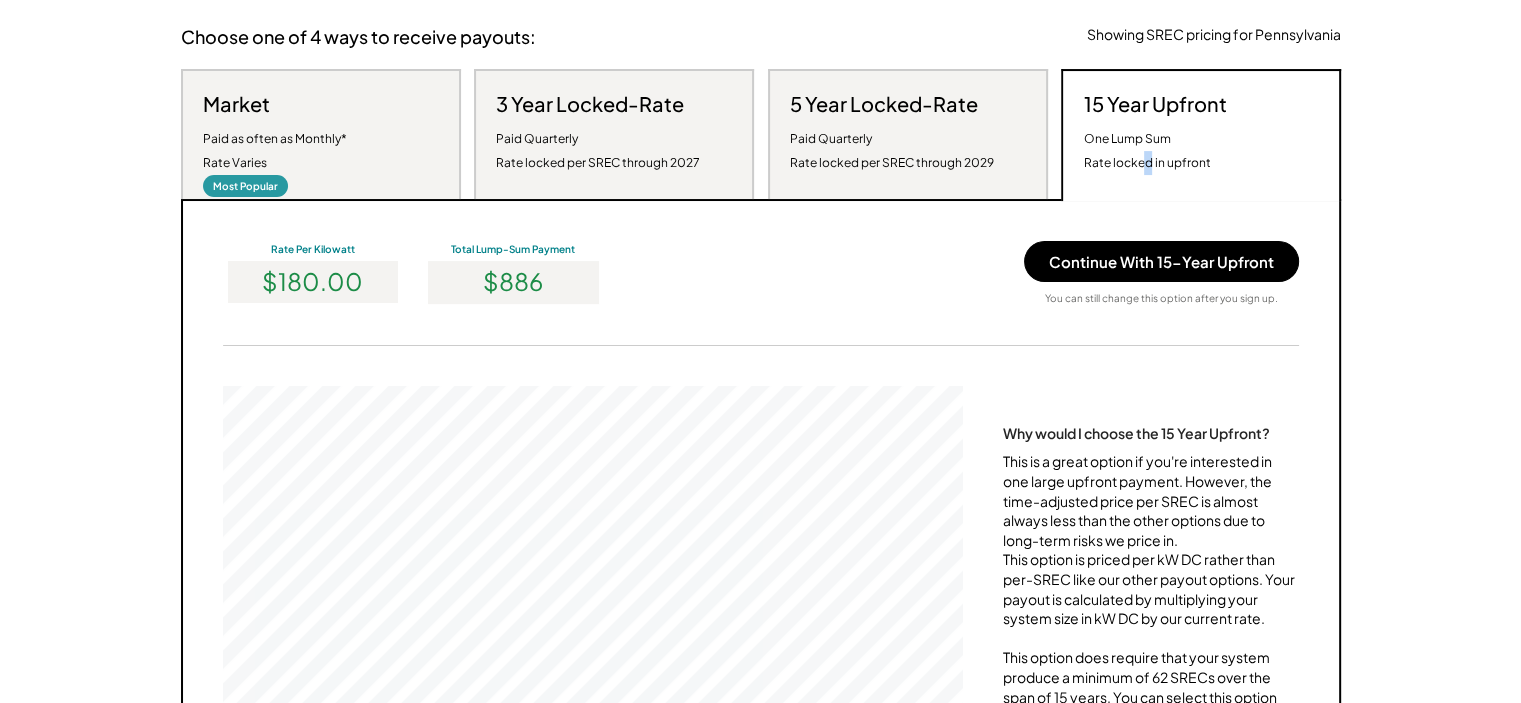 scroll, scrollTop: 999620, scrollLeft: 999260, axis: both 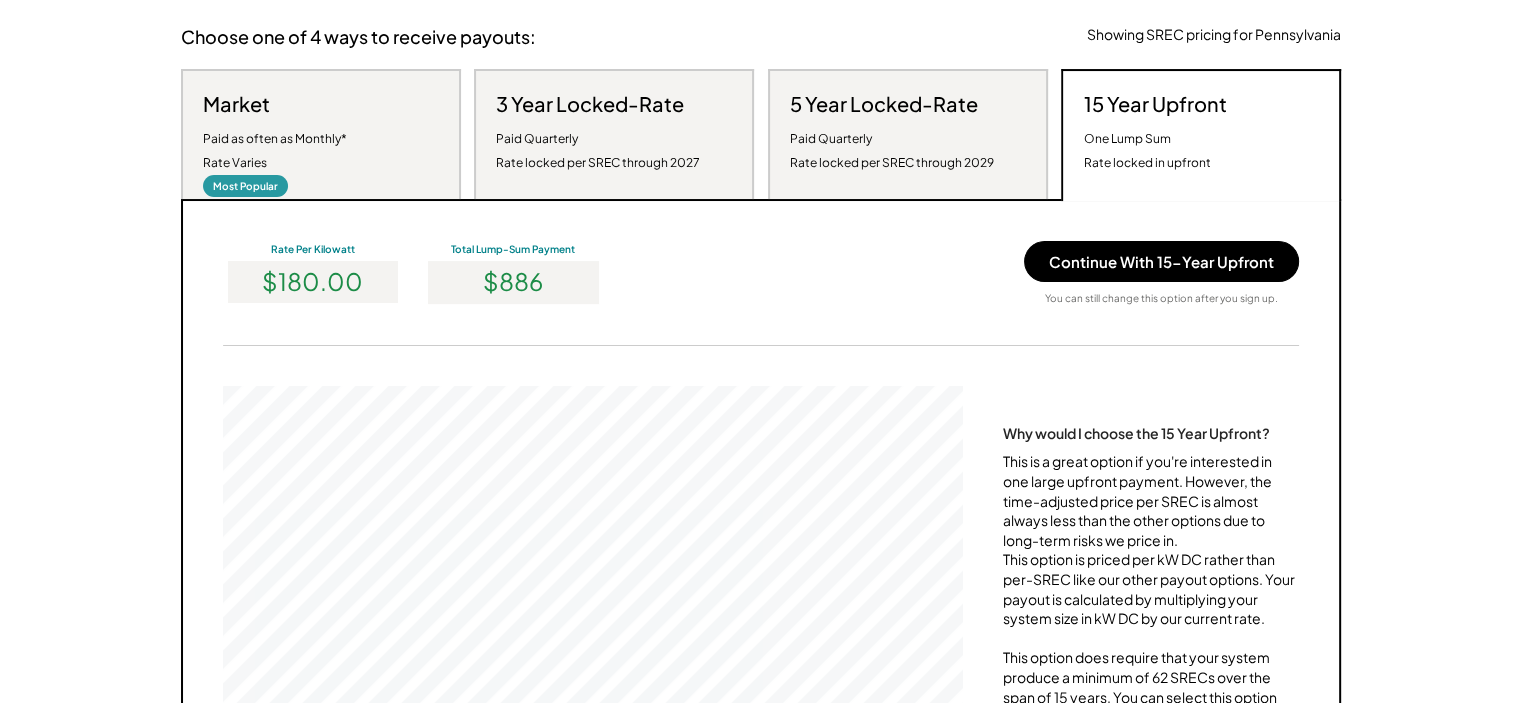 click on "Paid Quarterly
Rate locked per SREC through 2029" at bounding box center [892, 151] 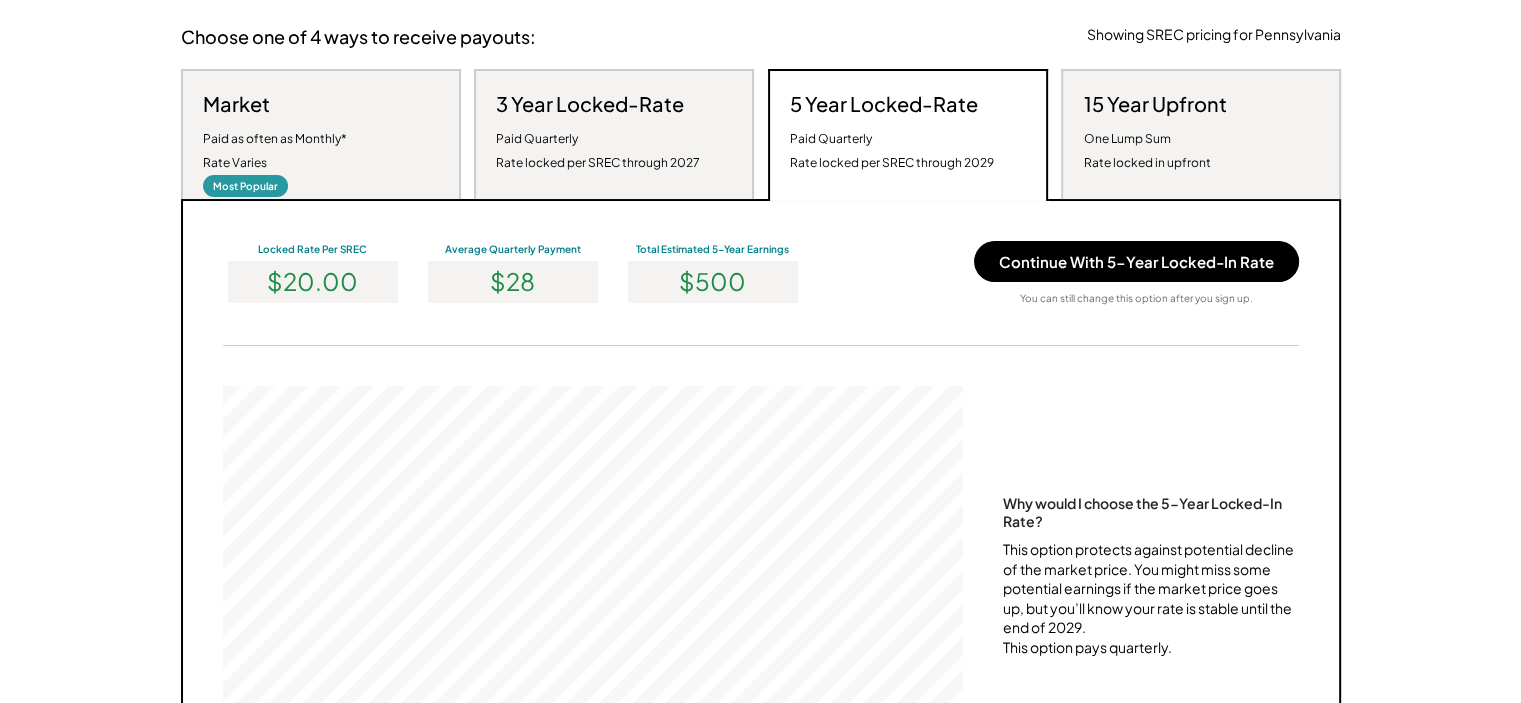scroll, scrollTop: 999620, scrollLeft: 999260, axis: both 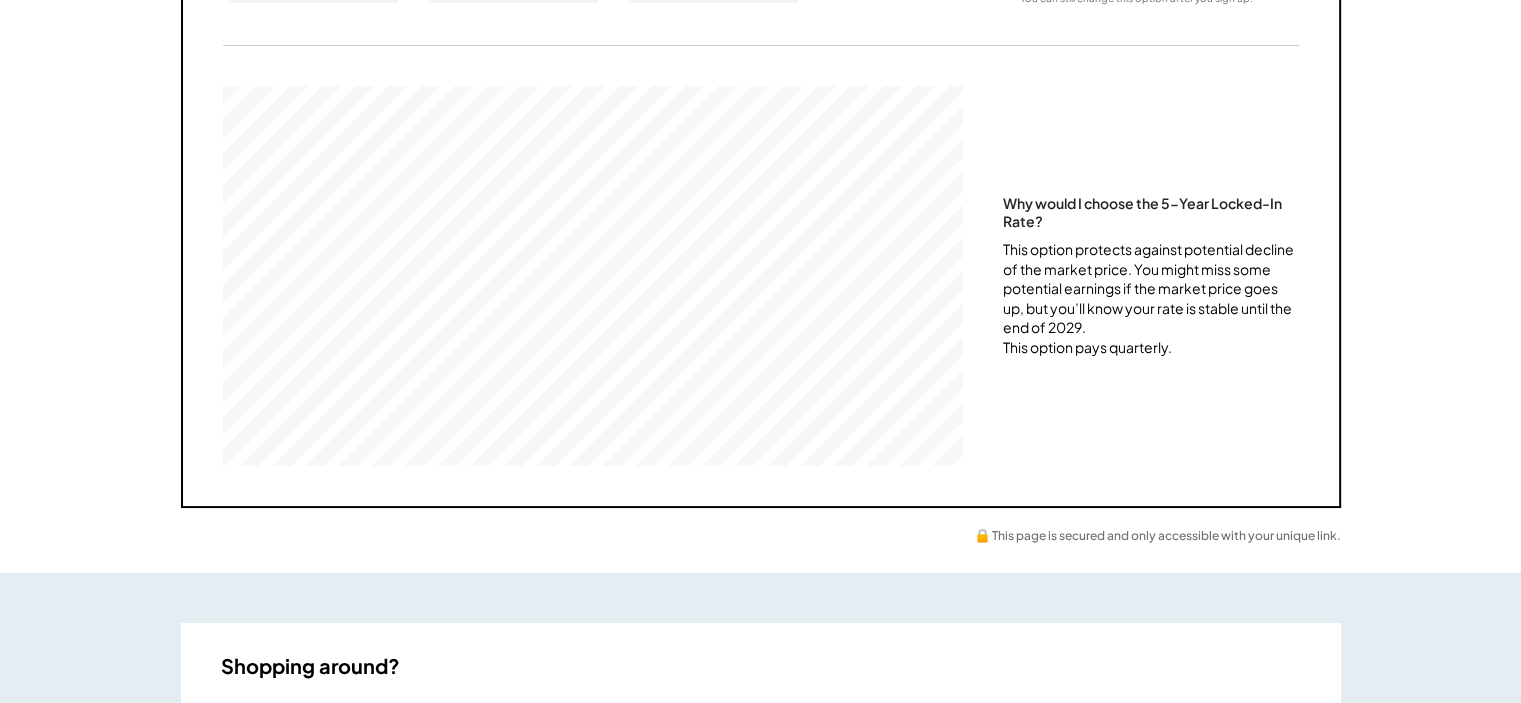 click on "Hi Zachary! Review your SREC options Ambia Solar initiated the registration process for you—the next steps are yours to take your installer YOUR SYSTEM Address 1941 Lammerton Dr
Allison Park, PA  15101 Solar PV system size 4.92 kW DC Interconnection date 7/28/25 Your system is estimated to mint 5.9 SRECs/year Choose one of 4 ways to receive payouts: Showing SREC pricing for Pennsylvania Market Paid as often as Monthly*
Rate Varies Most Popular 3 Year Locked-Rate Paid Quarterly
Rate locked per SREC through 2027 5 Year Locked-Rate Paid Quarterly
Rate locked per SREC through 2029 15 Year Upfront One Lump Sum
Rate locked in upfront Current Rate Per SREC** $26.00 Average Monthly Payment $13 Total Estimated Annual Earnings $153.50 Continue With Market Option You can still change this option after you sign up. Why would I choose the Market option? This is the simplest way to get paid for your SRECs. As your system  mints  (or makes) SRECs, we’ll  sell  them on your behalf at market price. For this option,  $29" at bounding box center [760, 780] 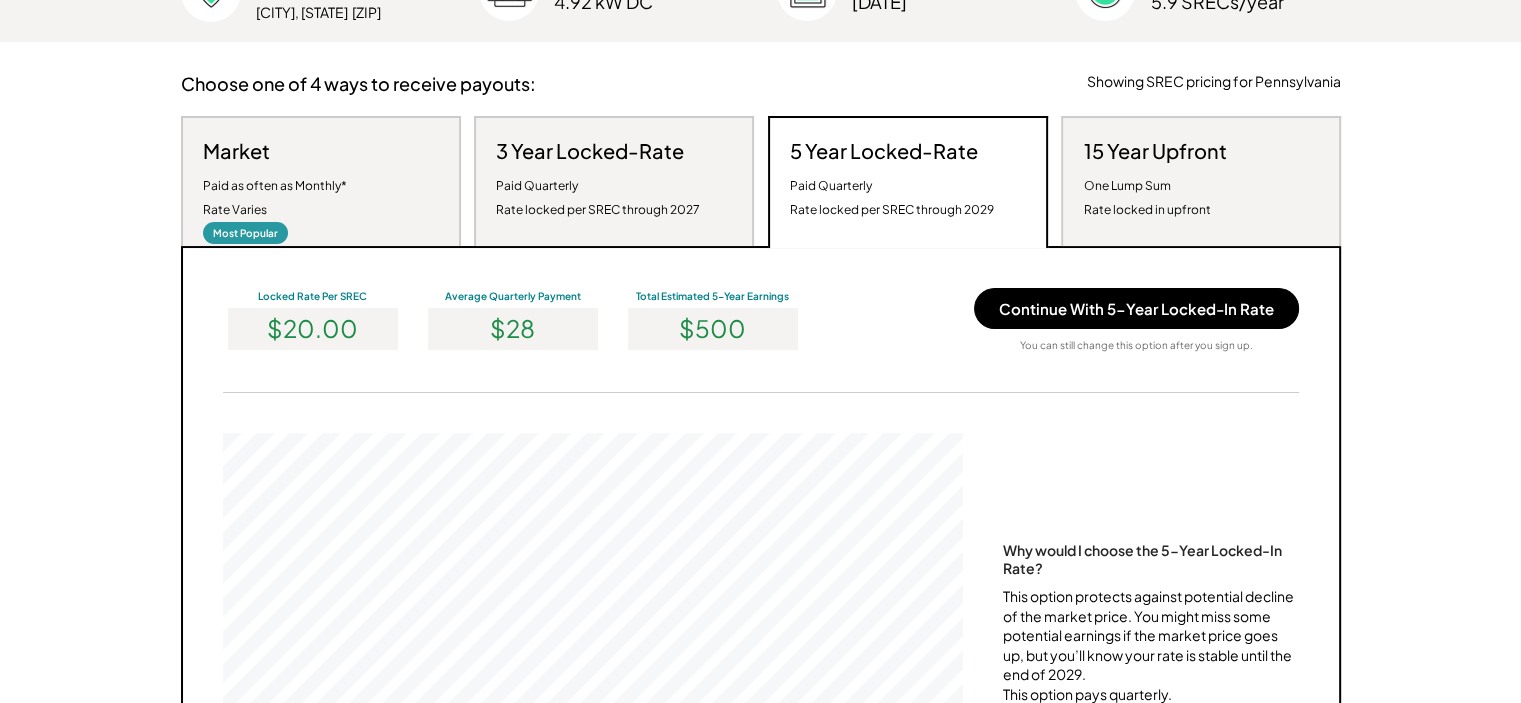 scroll, scrollTop: 100, scrollLeft: 0, axis: vertical 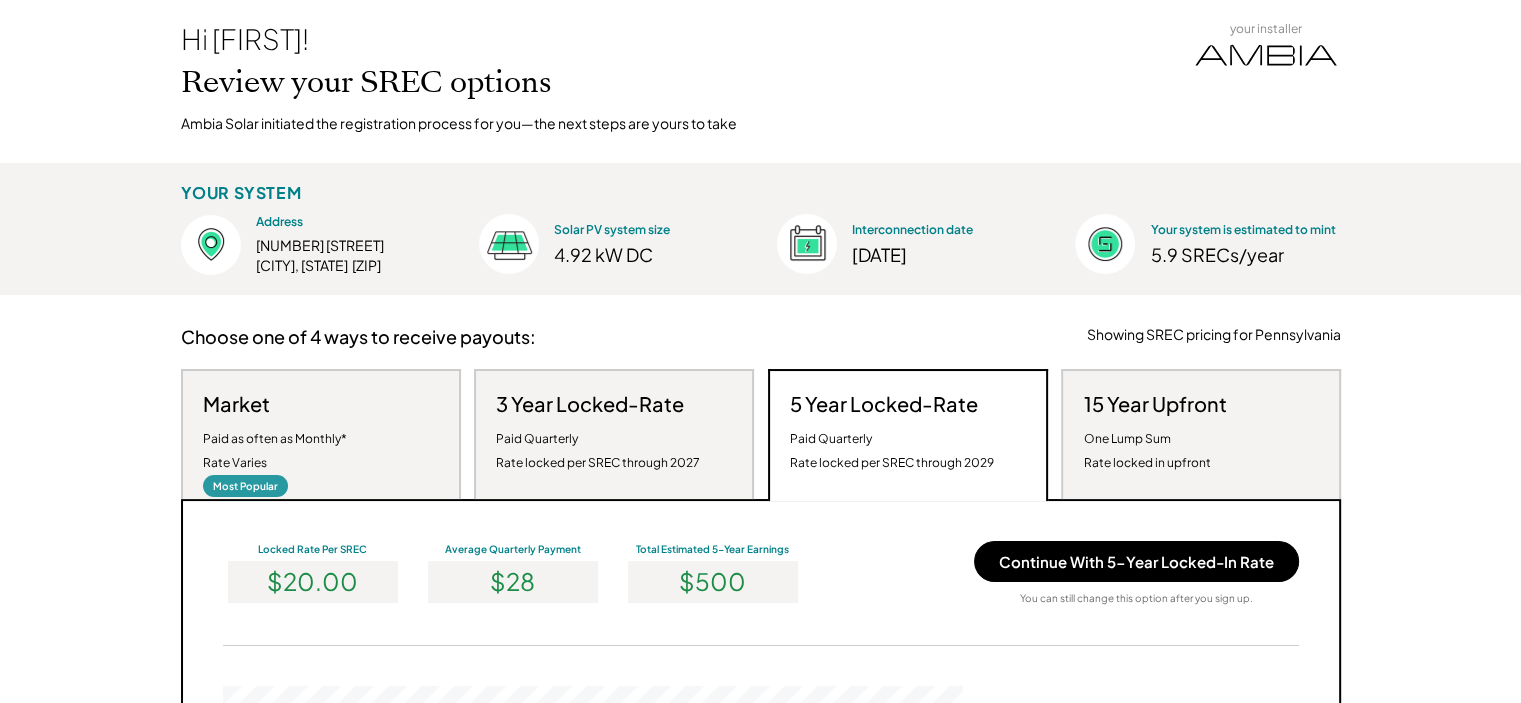 click on "Market Paid as often as Monthly*
Rate Varies Most Popular" at bounding box center (321, 434) 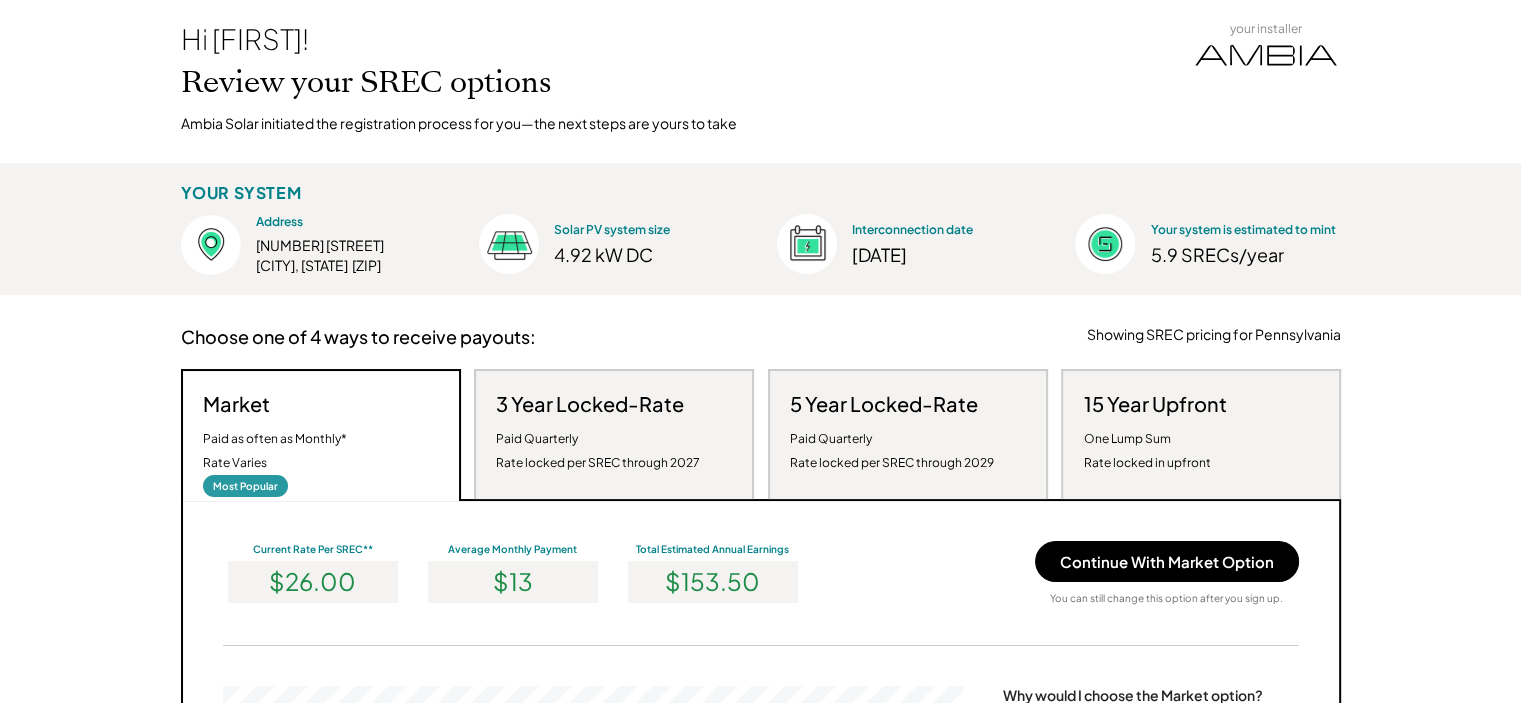 scroll, scrollTop: 999620, scrollLeft: 999260, axis: both 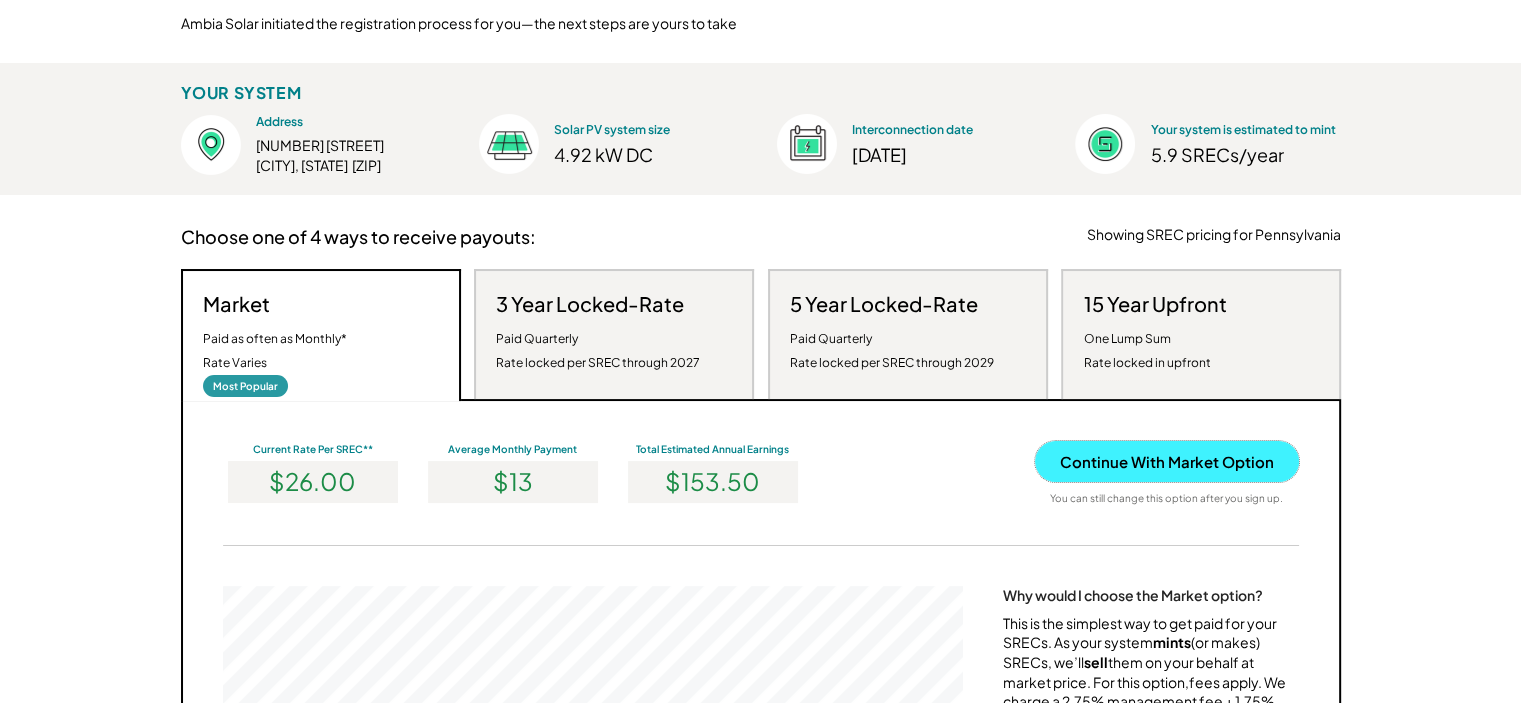 click on "Continue With Market Option" at bounding box center (1167, 461) 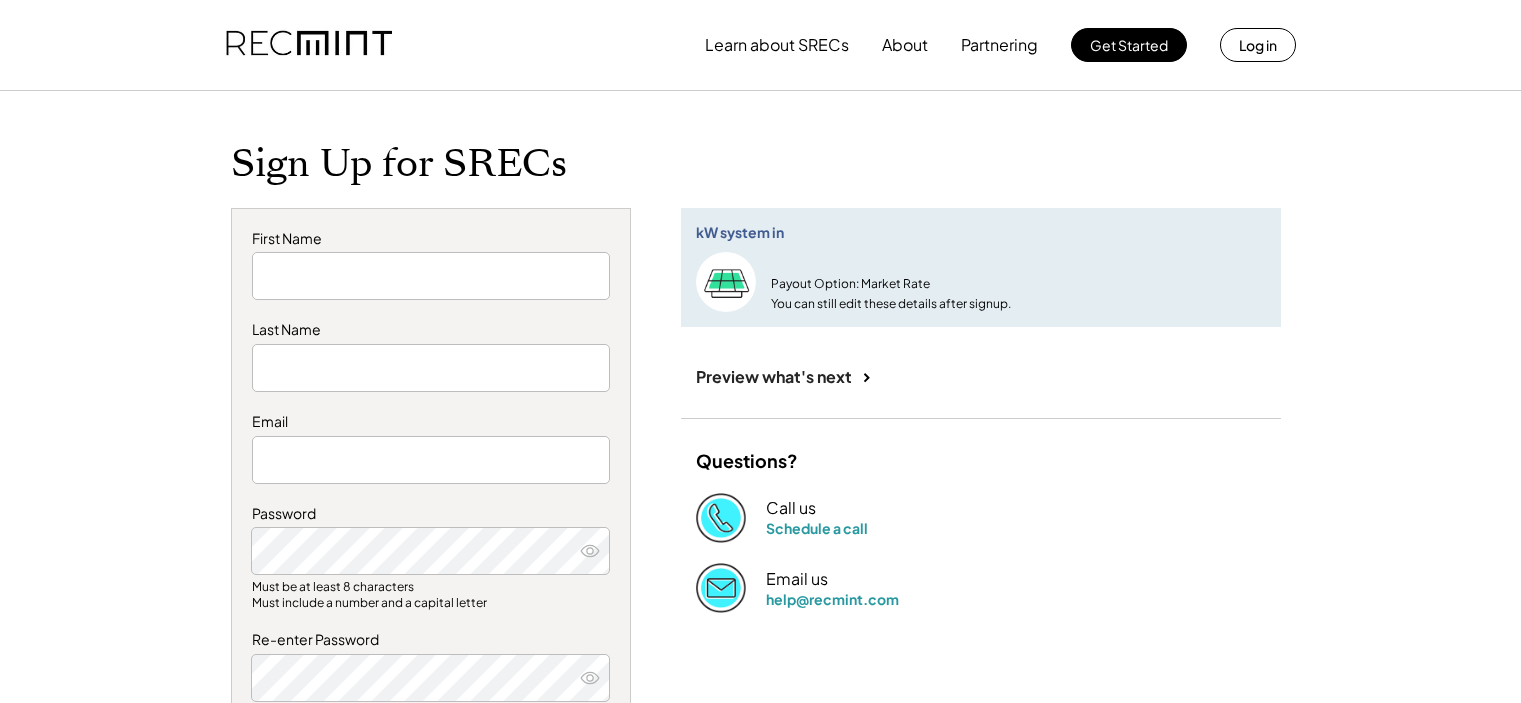 scroll, scrollTop: 0, scrollLeft: 0, axis: both 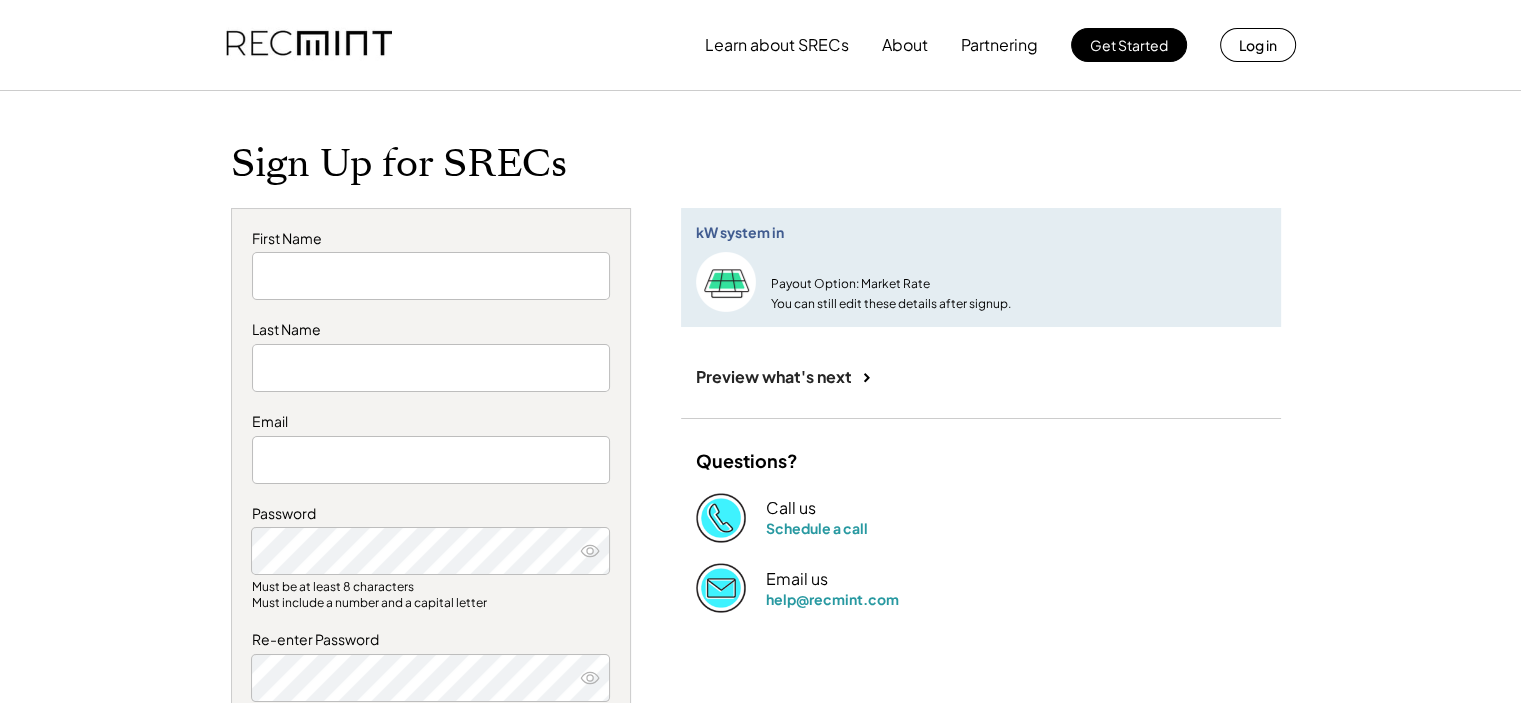 type on "*******" 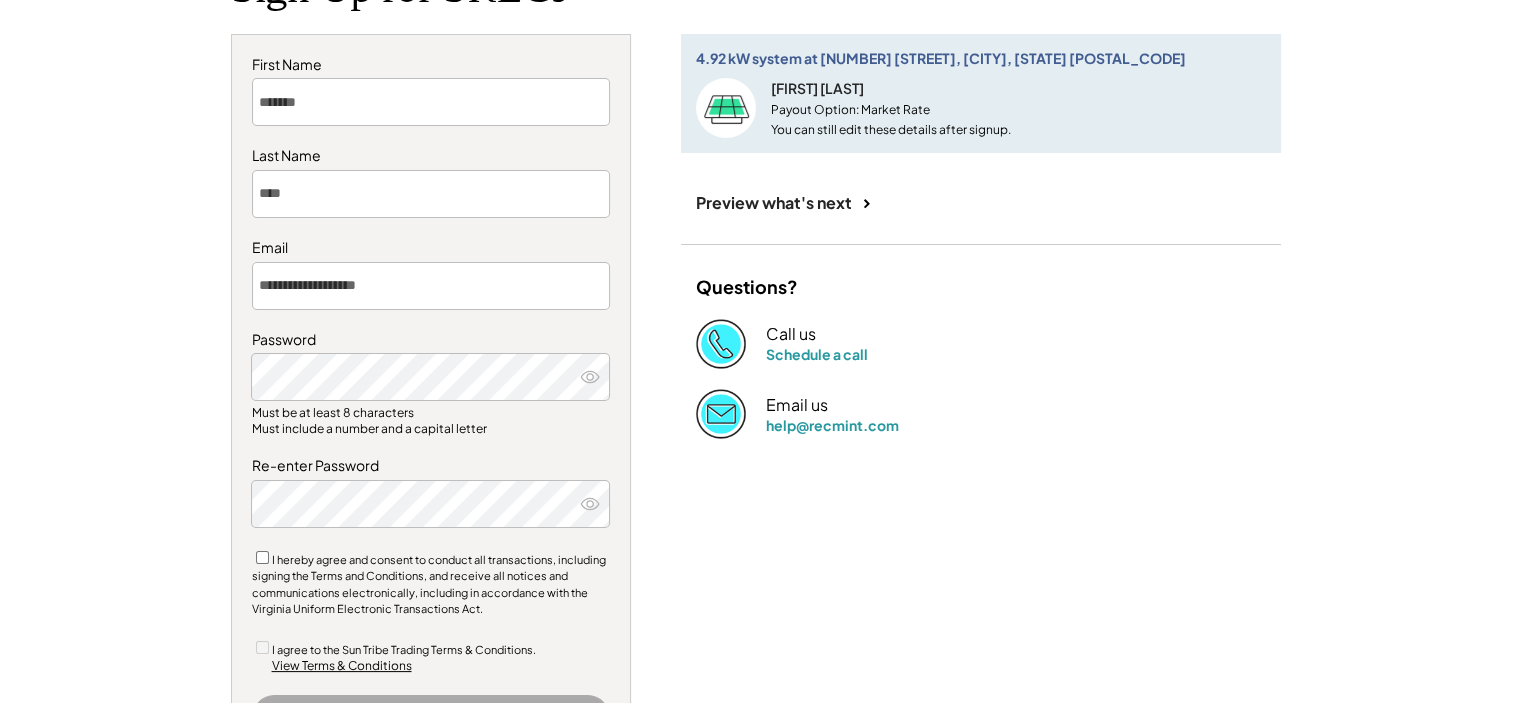 scroll, scrollTop: 300, scrollLeft: 0, axis: vertical 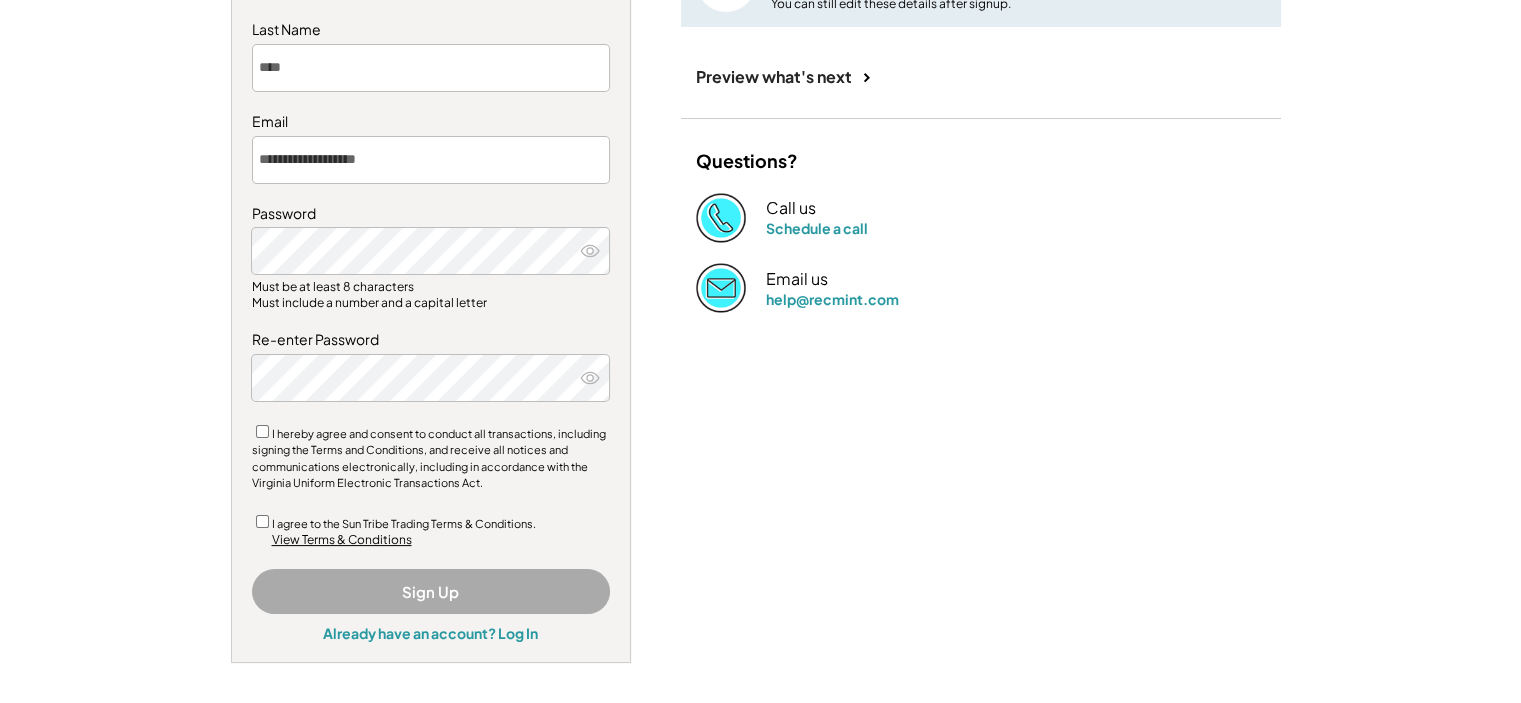 click on "**********" at bounding box center (431, 286) 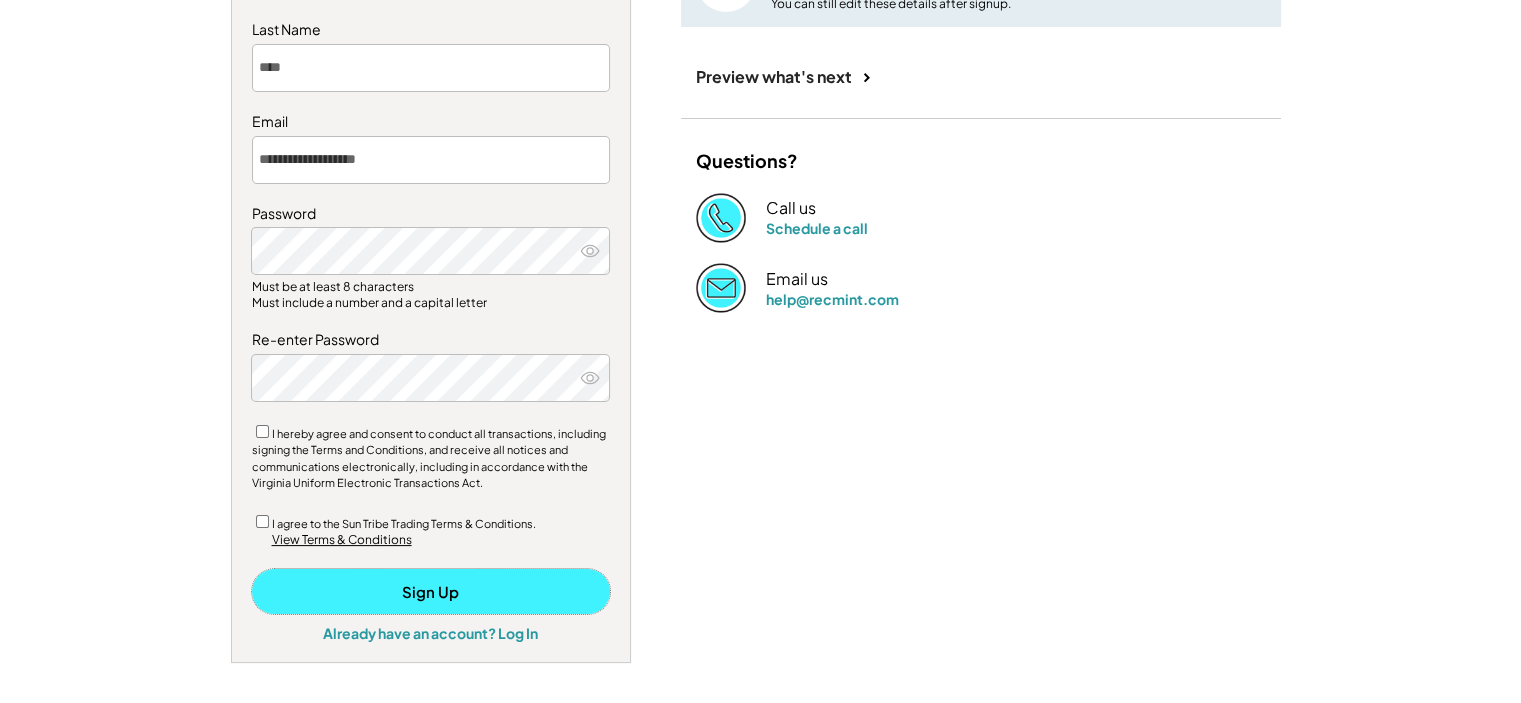 click on "Sign Up" at bounding box center (431, 591) 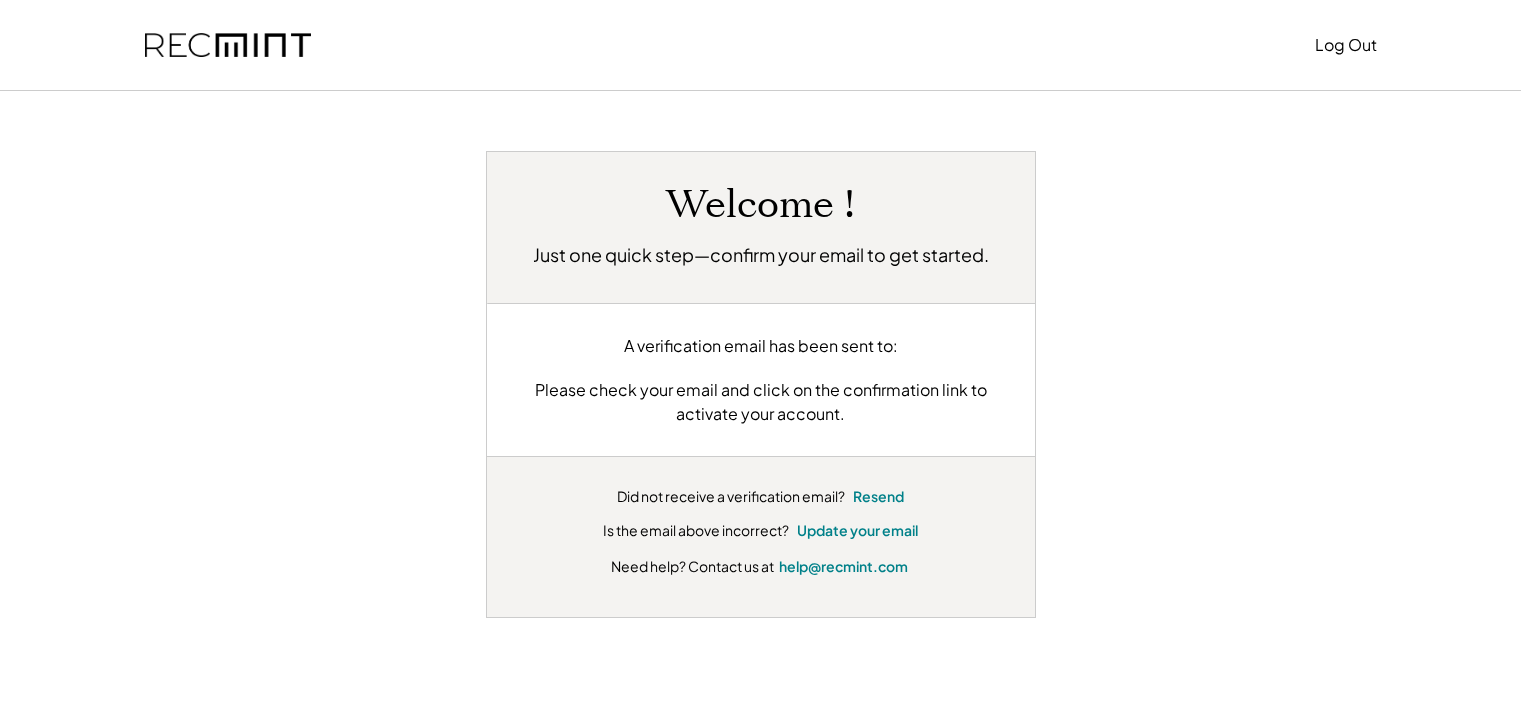 scroll, scrollTop: 0, scrollLeft: 0, axis: both 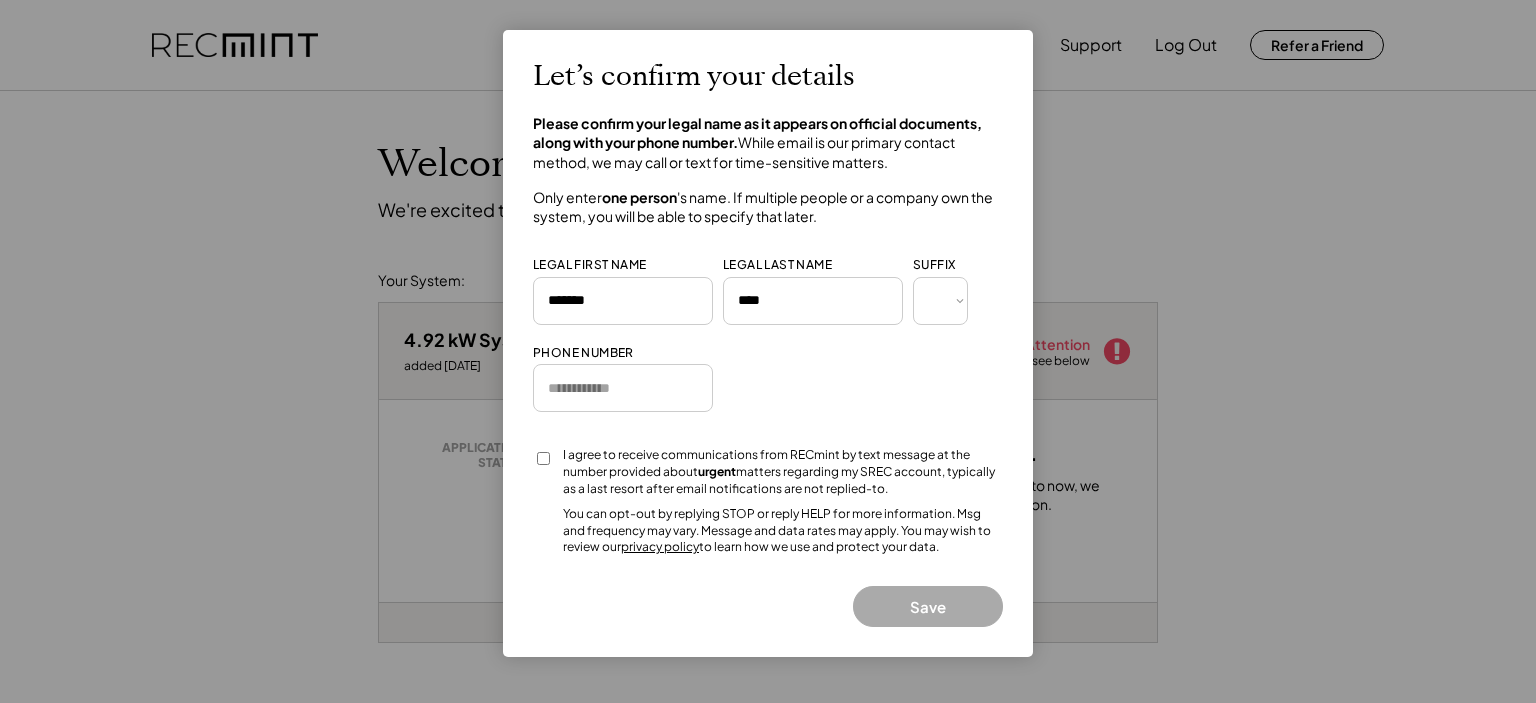 click at bounding box center [623, 388] 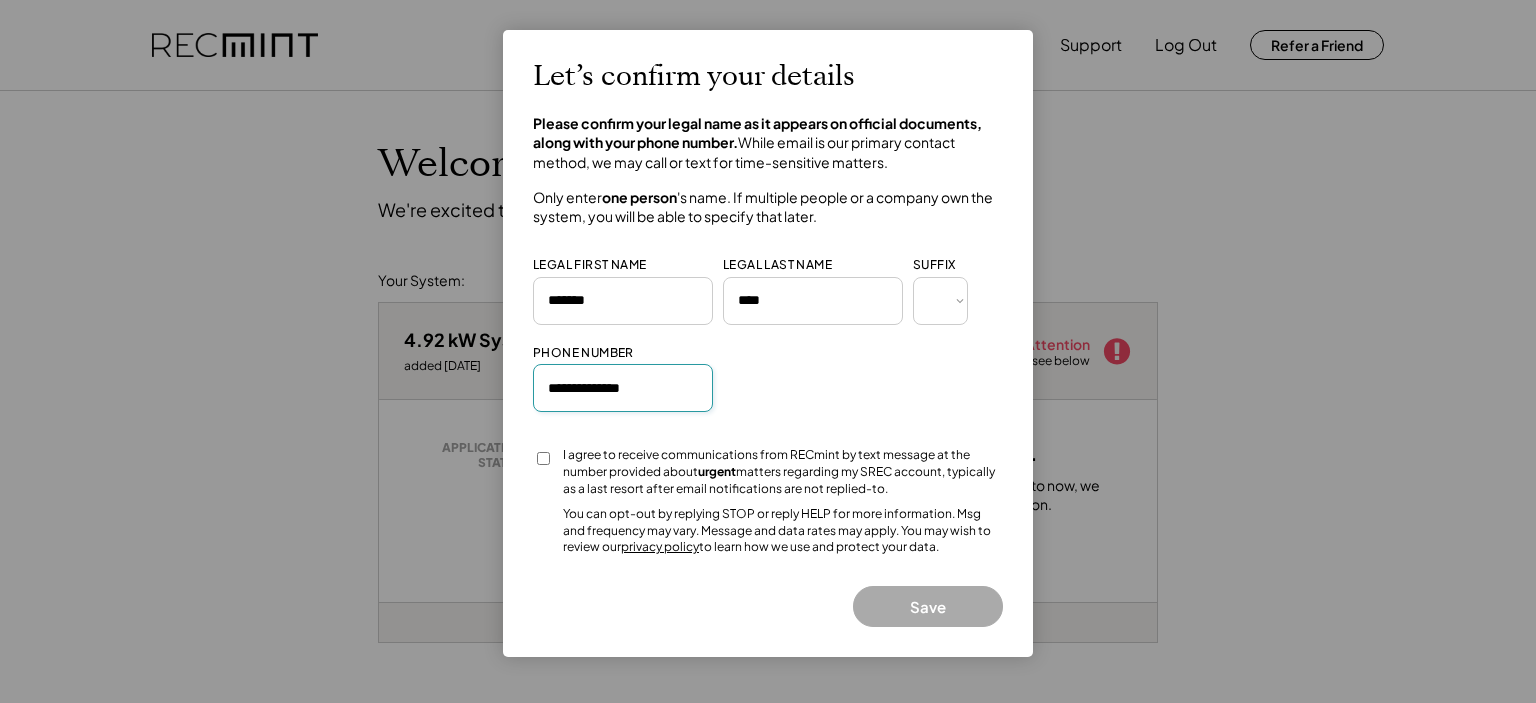 type on "**********" 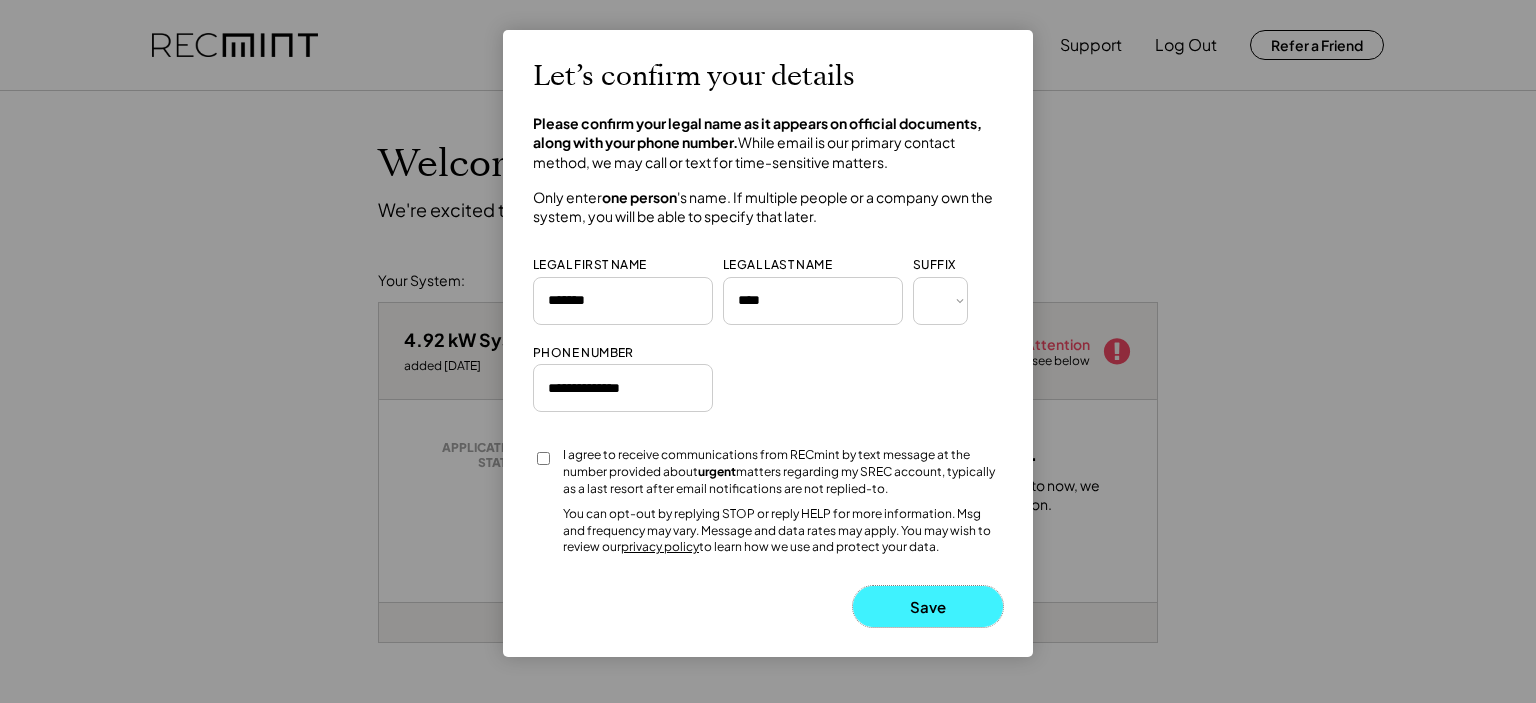 click on "Save" at bounding box center [928, 606] 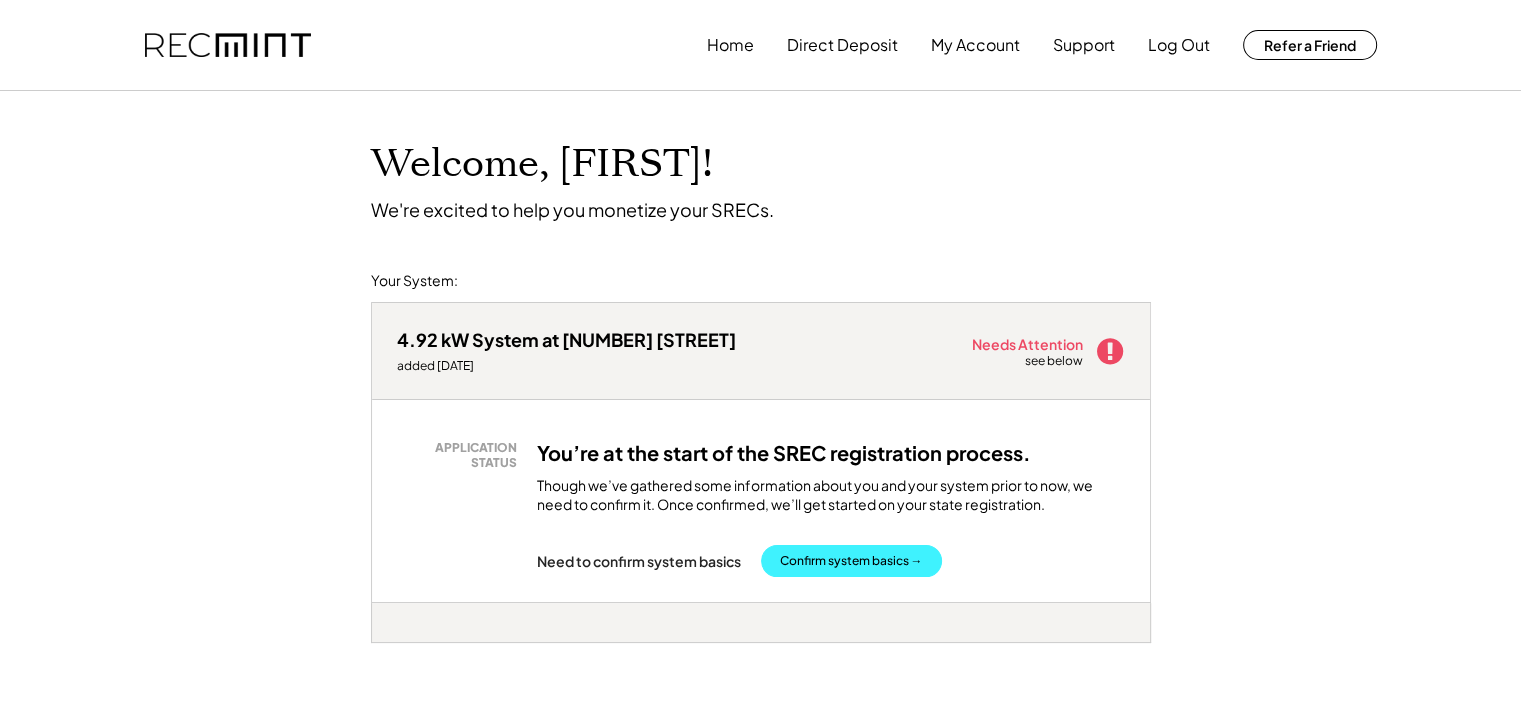 click on "Confirm system basics →" at bounding box center [851, 561] 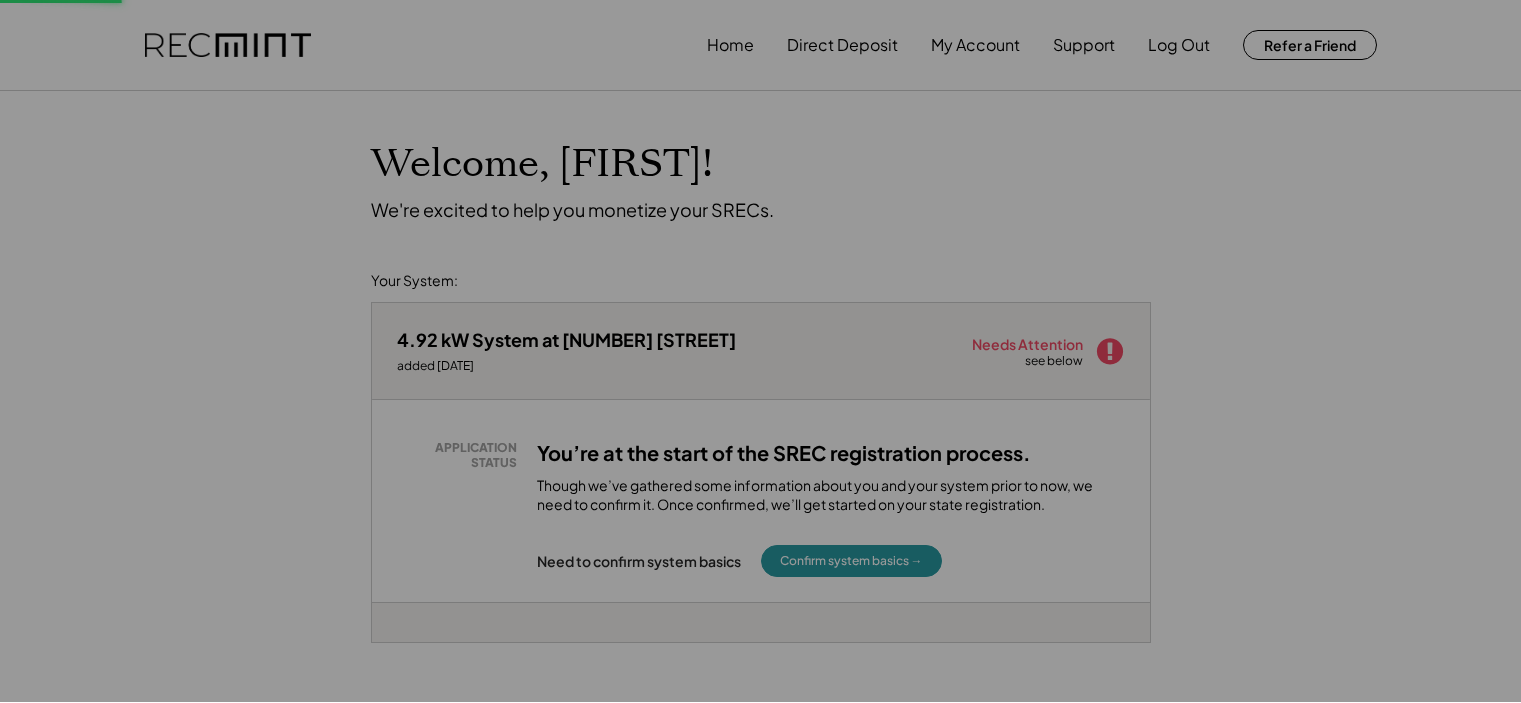 type on "**********" 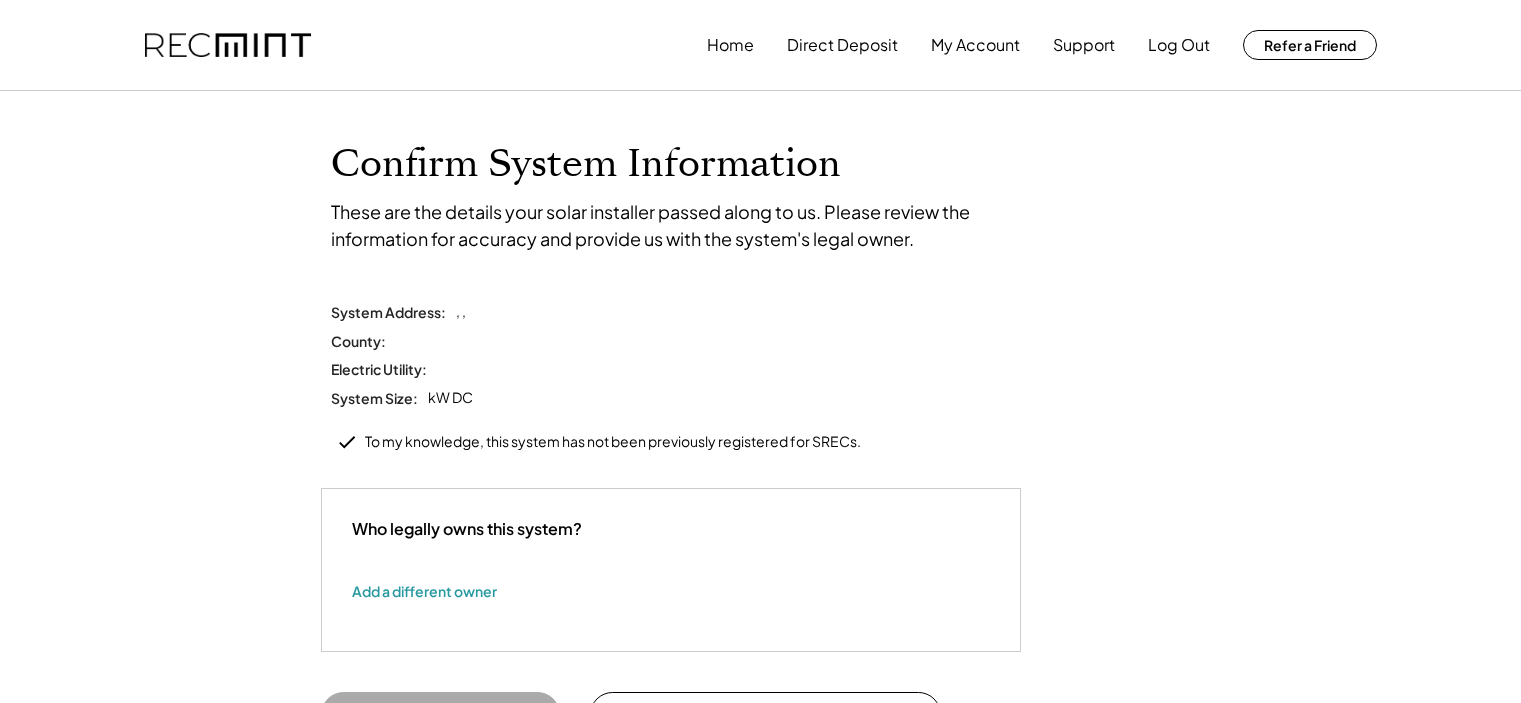scroll, scrollTop: 0, scrollLeft: 0, axis: both 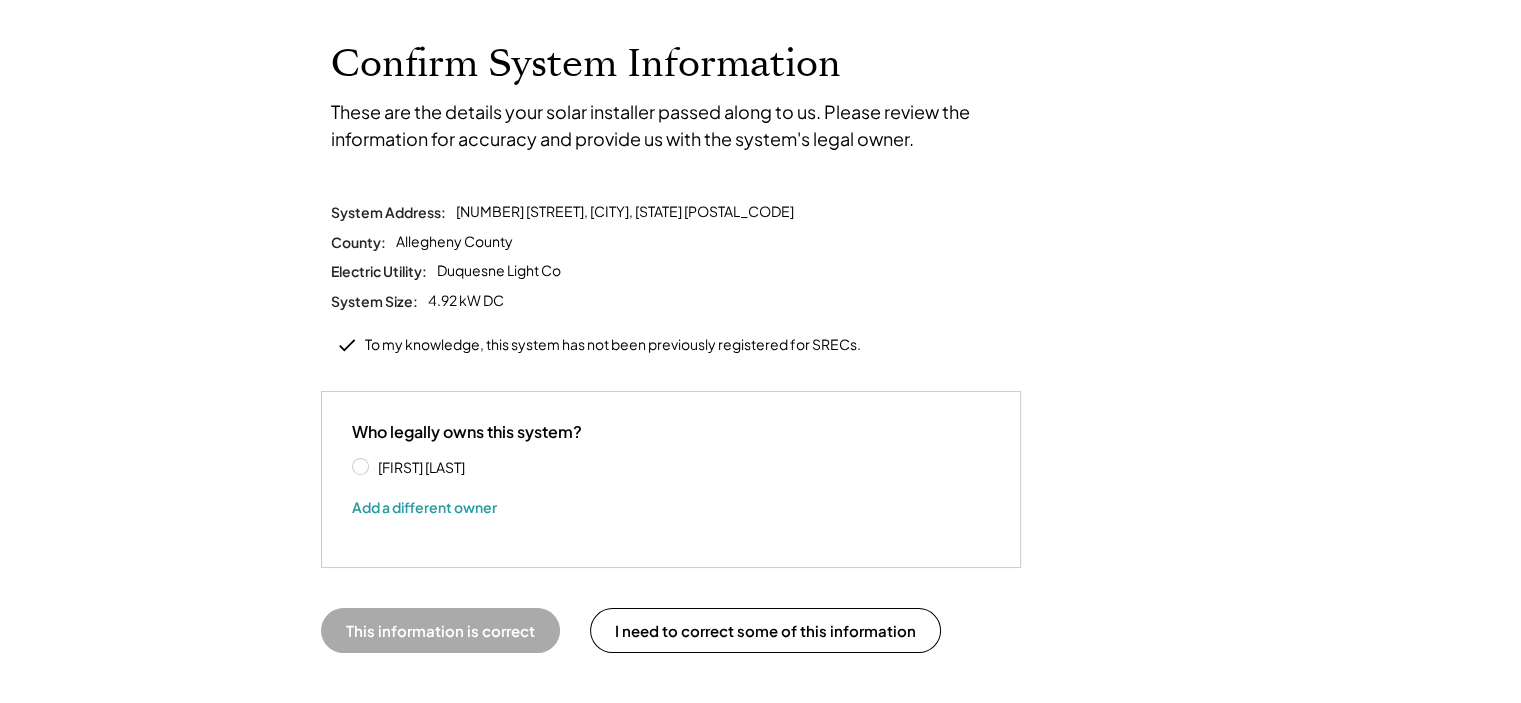 click on "[FIRST] [LAST]" at bounding box center [462, 467] 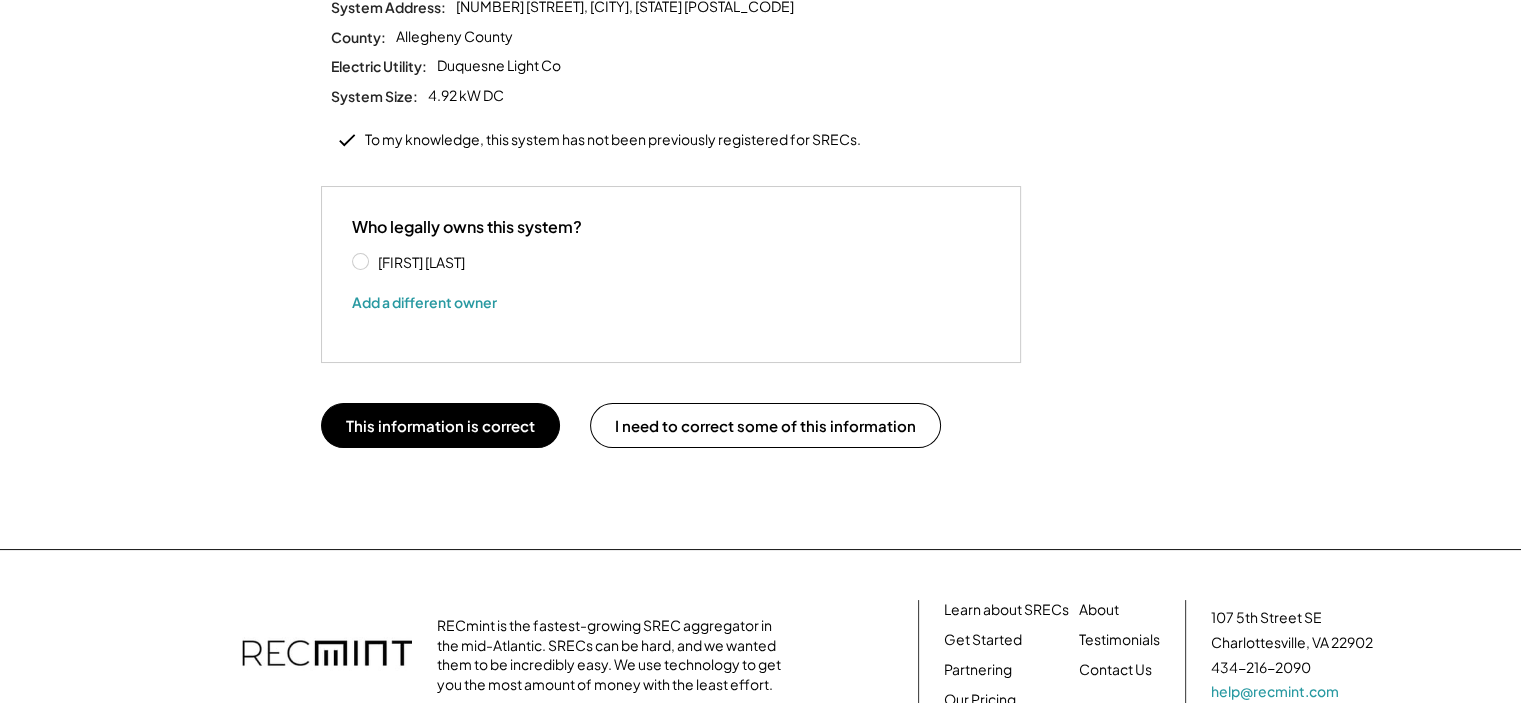 scroll, scrollTop: 200, scrollLeft: 0, axis: vertical 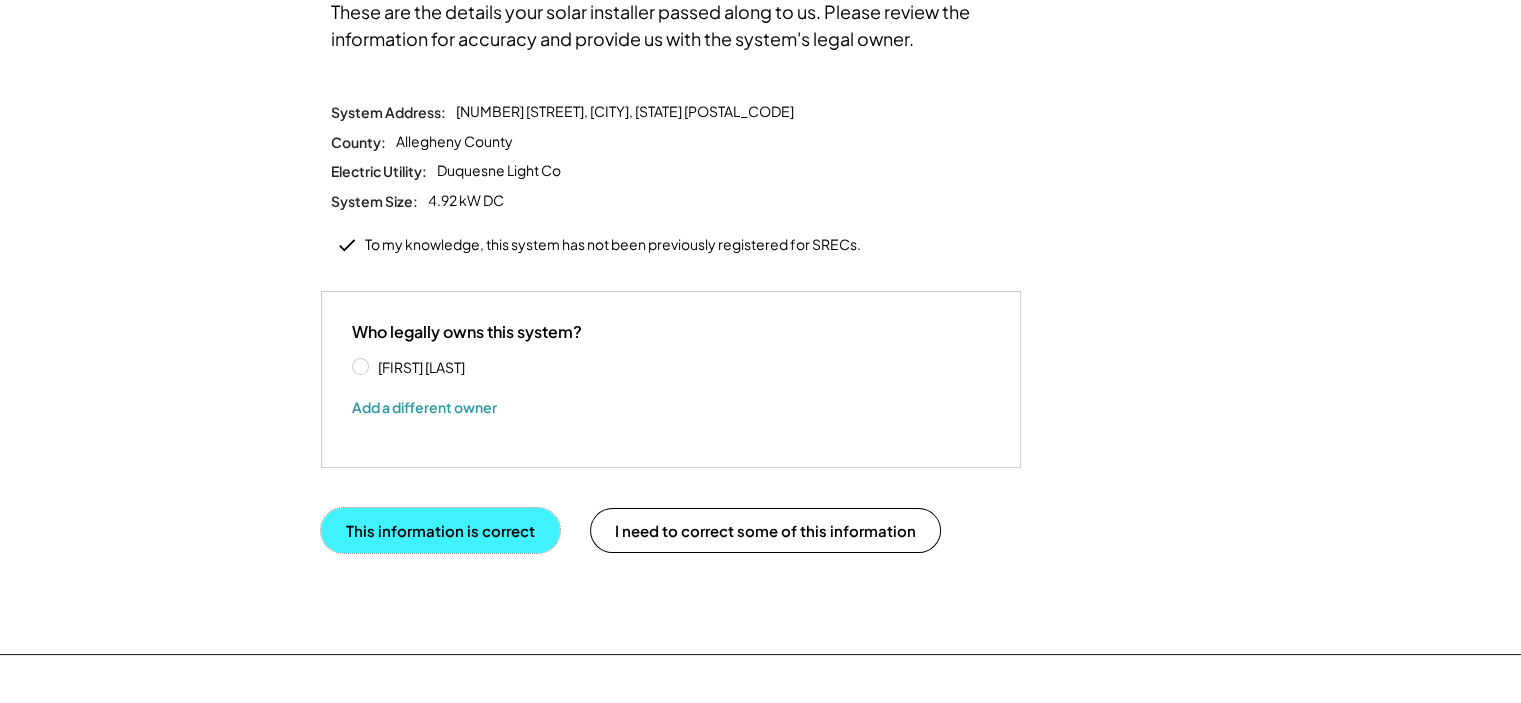 click on "This information is correct" at bounding box center [440, 530] 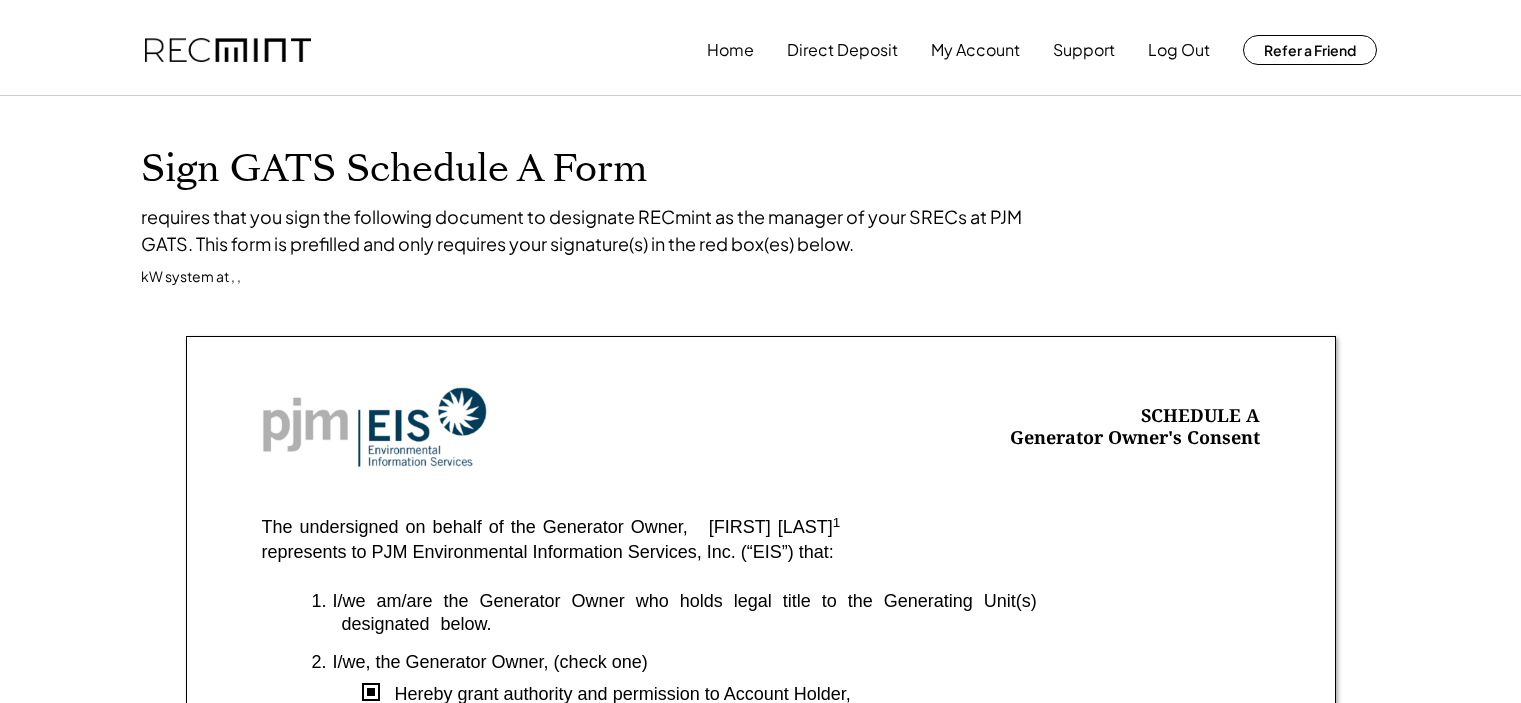 scroll, scrollTop: 0, scrollLeft: 0, axis: both 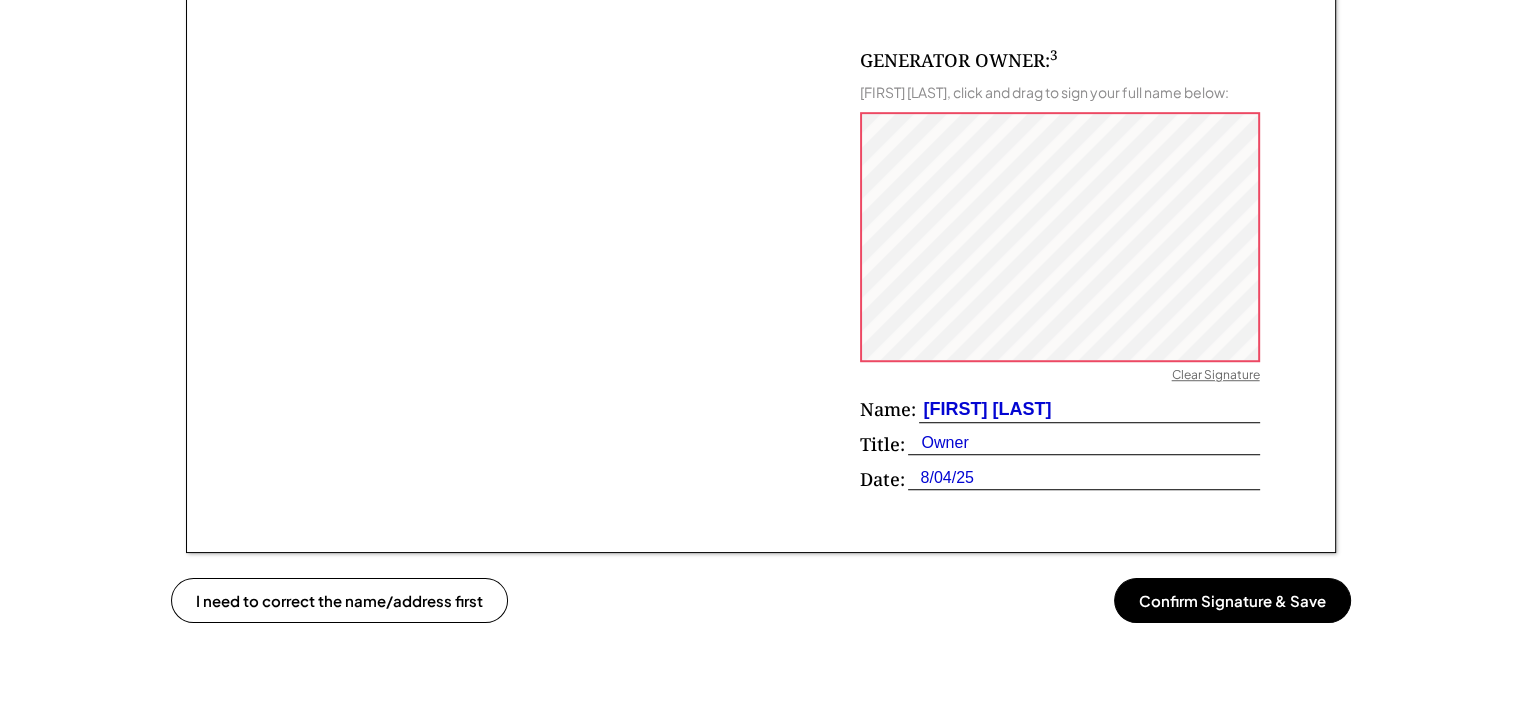click on "Sign GATS Schedule A Form Pennsylvania requires that you sign the following document to designate RECmint as the manager of your SRECs at PJM GATS. This form is prefilled and only requires your signature(s) in the red box(es) below. 4.92 kW system at 1941 Lammerton Dr, Allison Park, PA 15101 SCHEDULE A
Generator Owner's Consent The undersigned on behalf of the Generator Owner,   Zachary Wool , 1 represents to PJM Environmental Information Services, Inc. (“EIS”) that: 1. I/we am/are the Generator Owner who holds legal title to the Generating Unit(s) designated below. 2. I/we, the Generator Owner, (check one) Hereby grant authority and permission to Account Holder, Sun Tribe Trading LLC d/b/a RECmint , 2  to create and trade all Certificates associated with the following Generating Unit(s), which Certificates shall also be registered to the GATS account(s) of the Account Holder. Hereby elect to create and trade all Certificates associated with the following Generating Unit(s) within my own GATS account. 3." at bounding box center [760, -206] 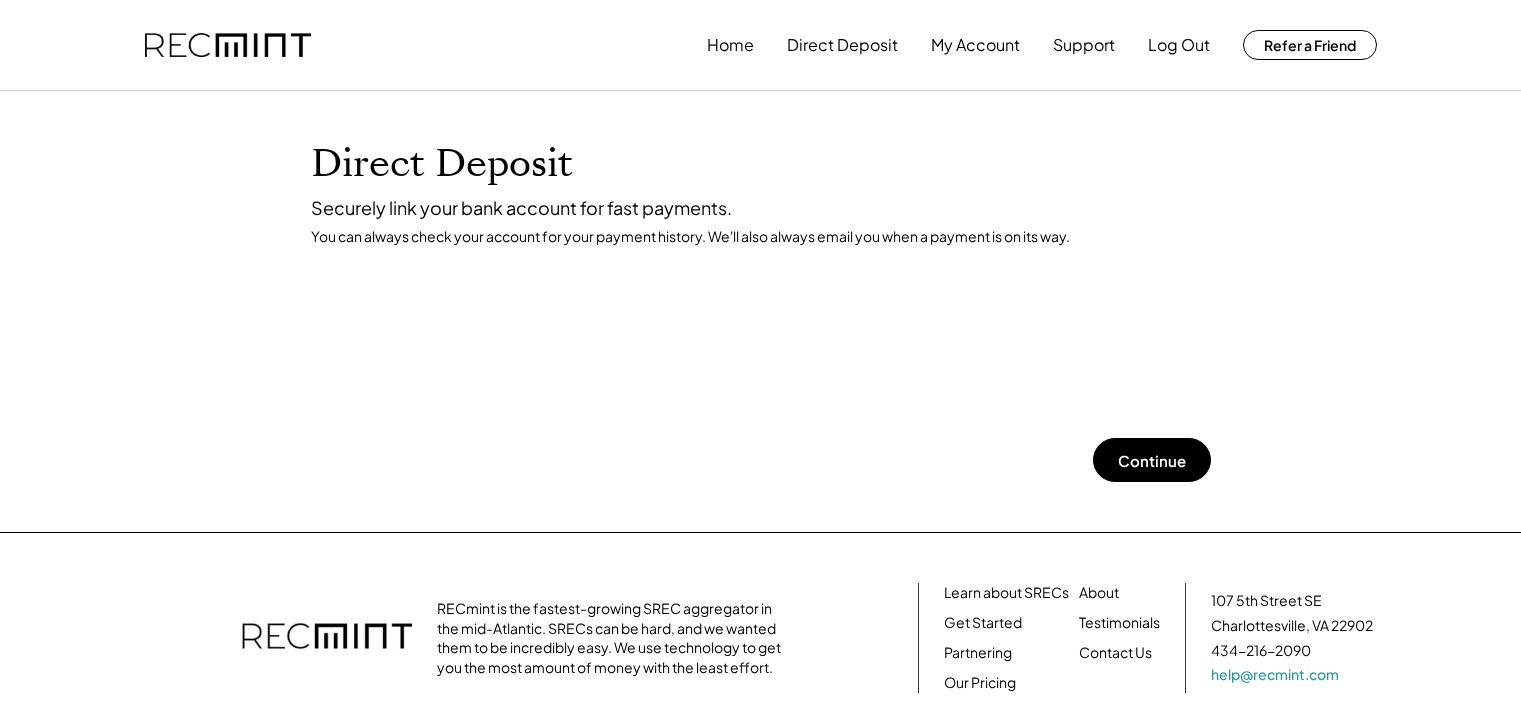 scroll, scrollTop: 0, scrollLeft: 0, axis: both 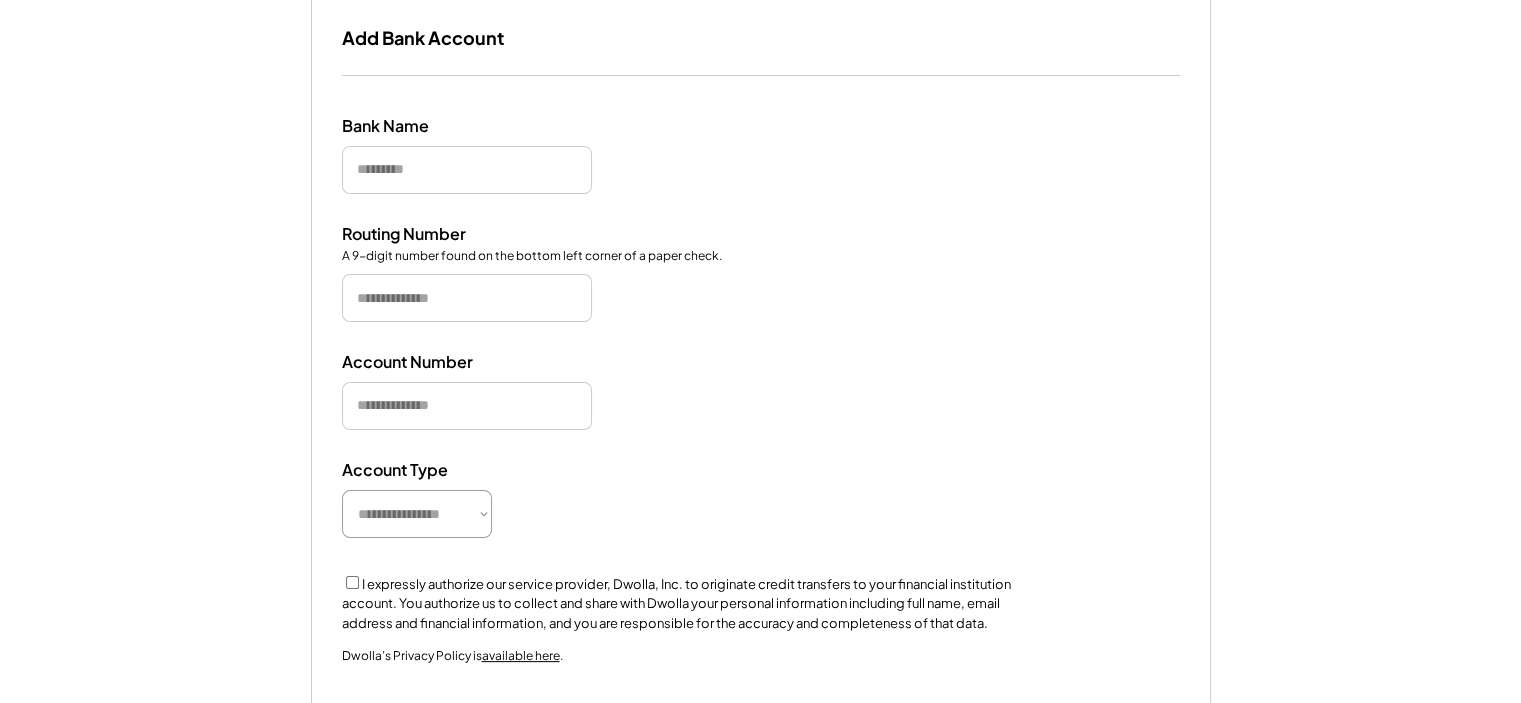 click at bounding box center (467, 170) 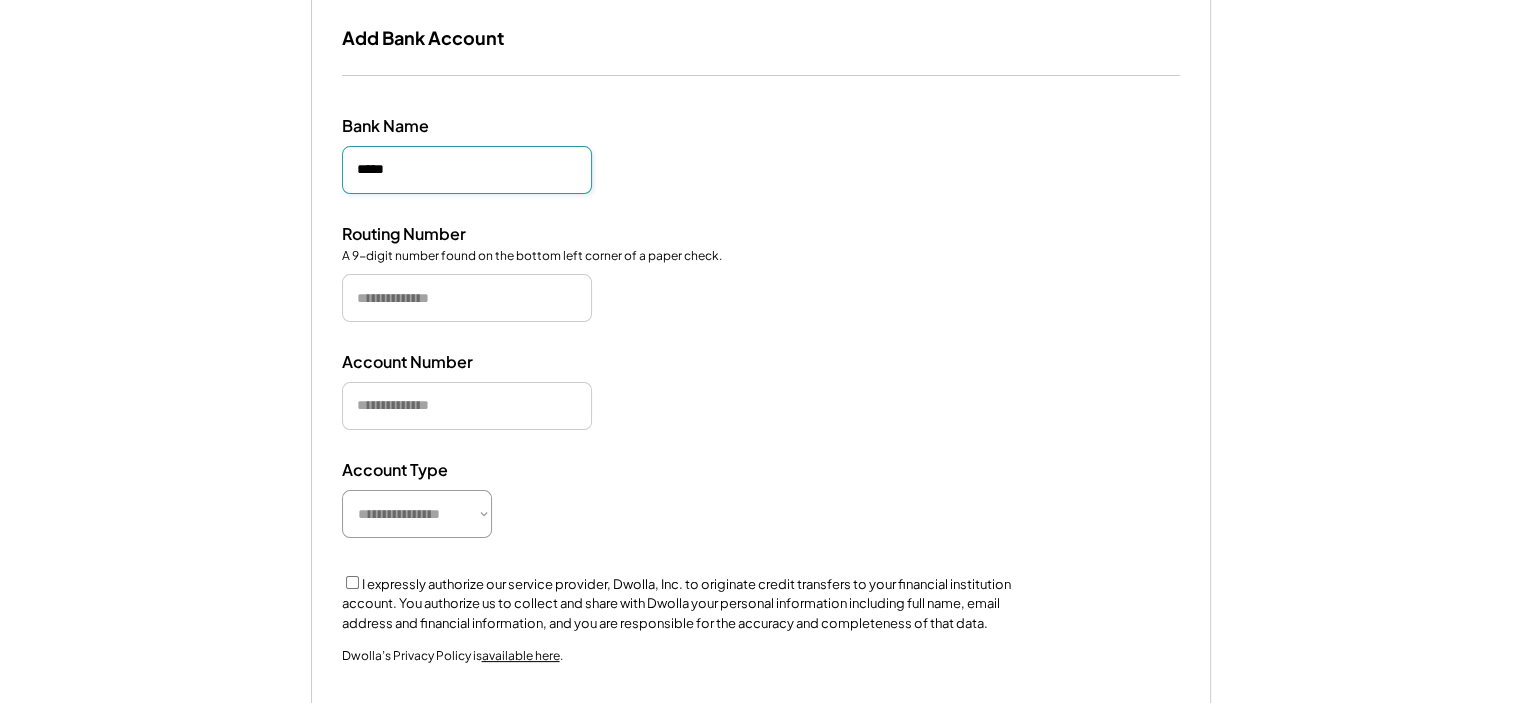 type on "*****" 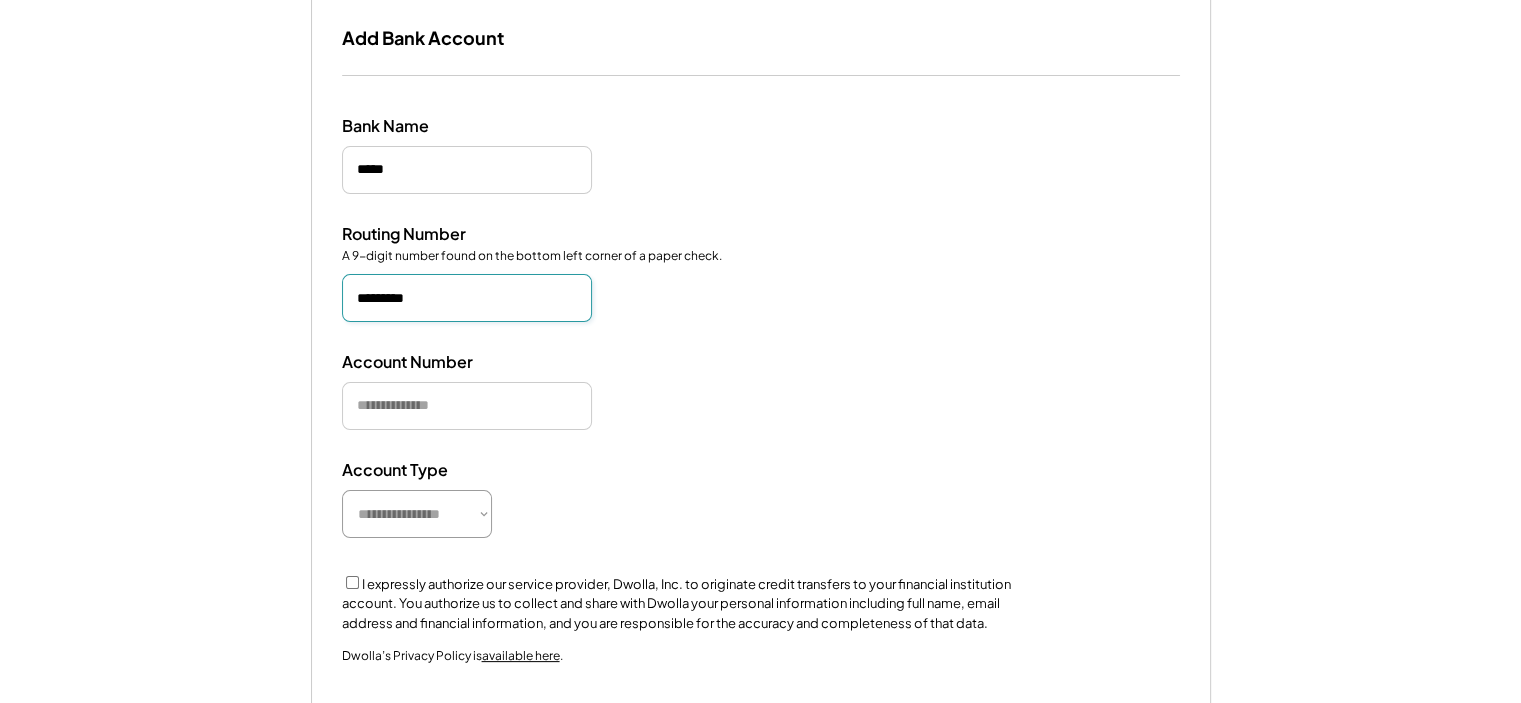 type on "*********" 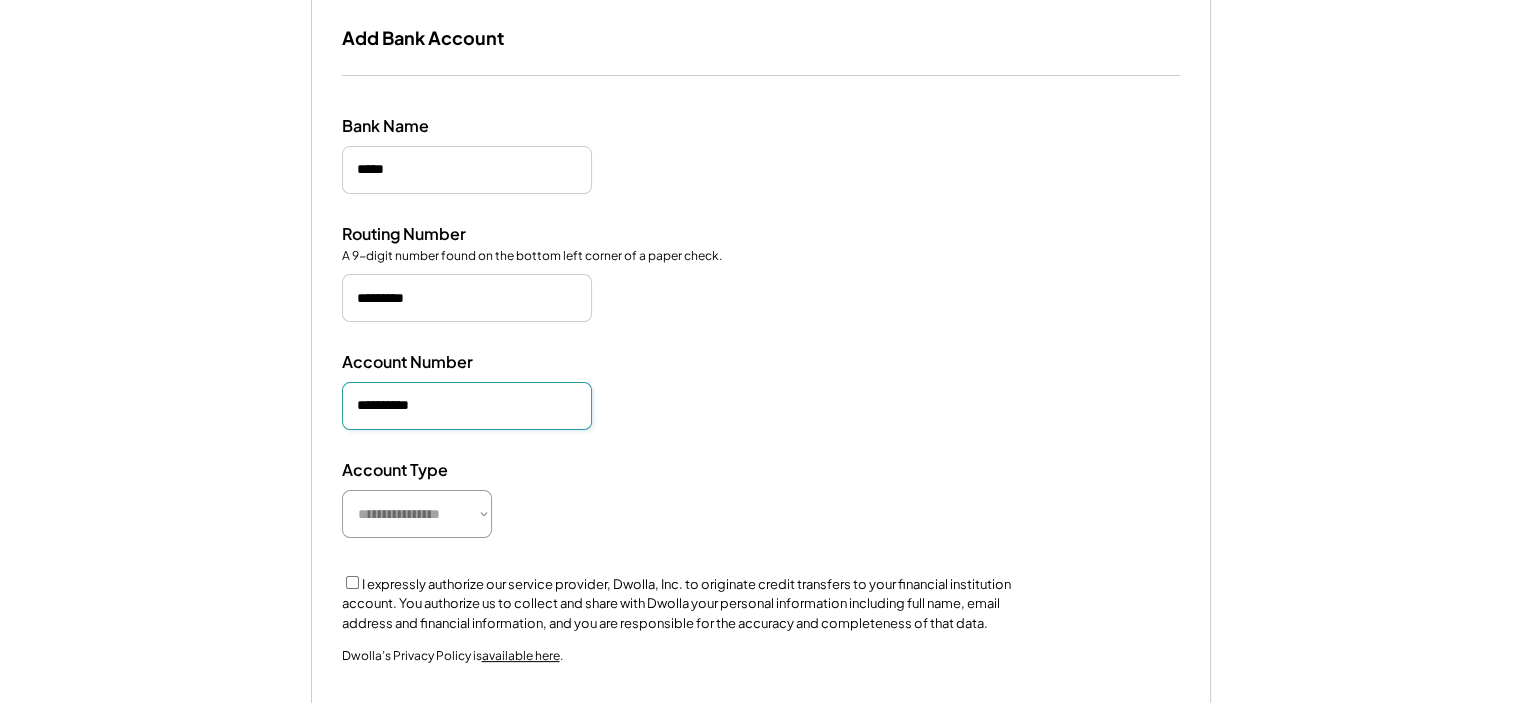 type on "**********" 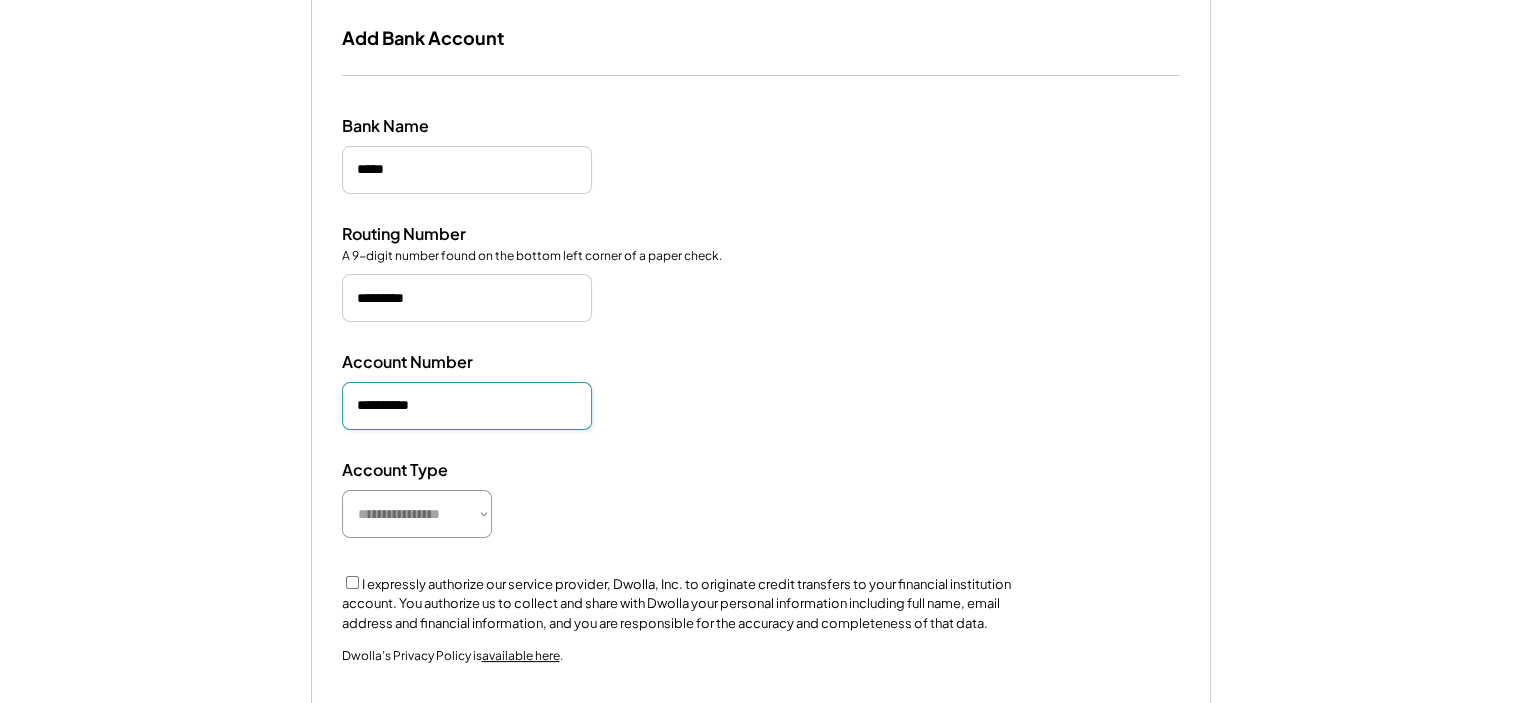 click on "**********" at bounding box center (417, 514) 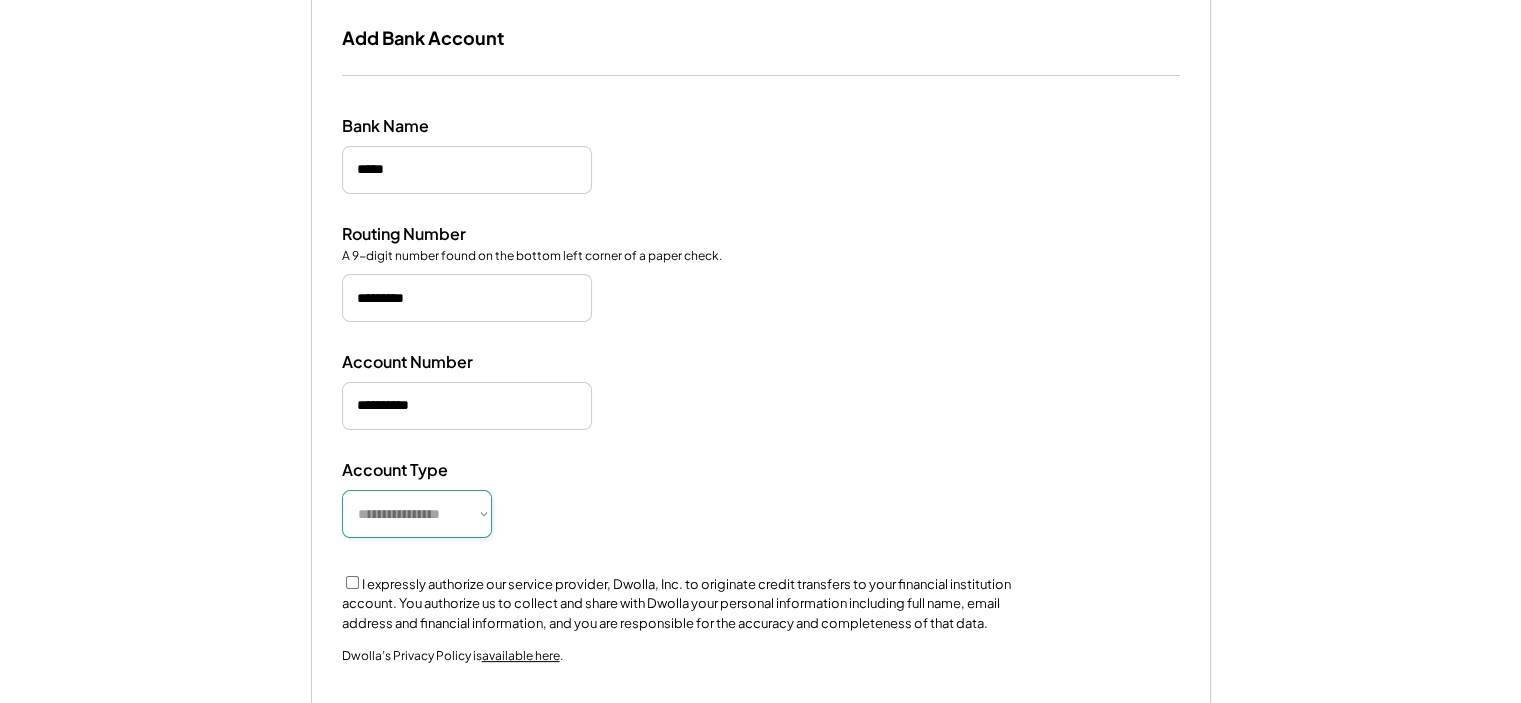 select on "**********" 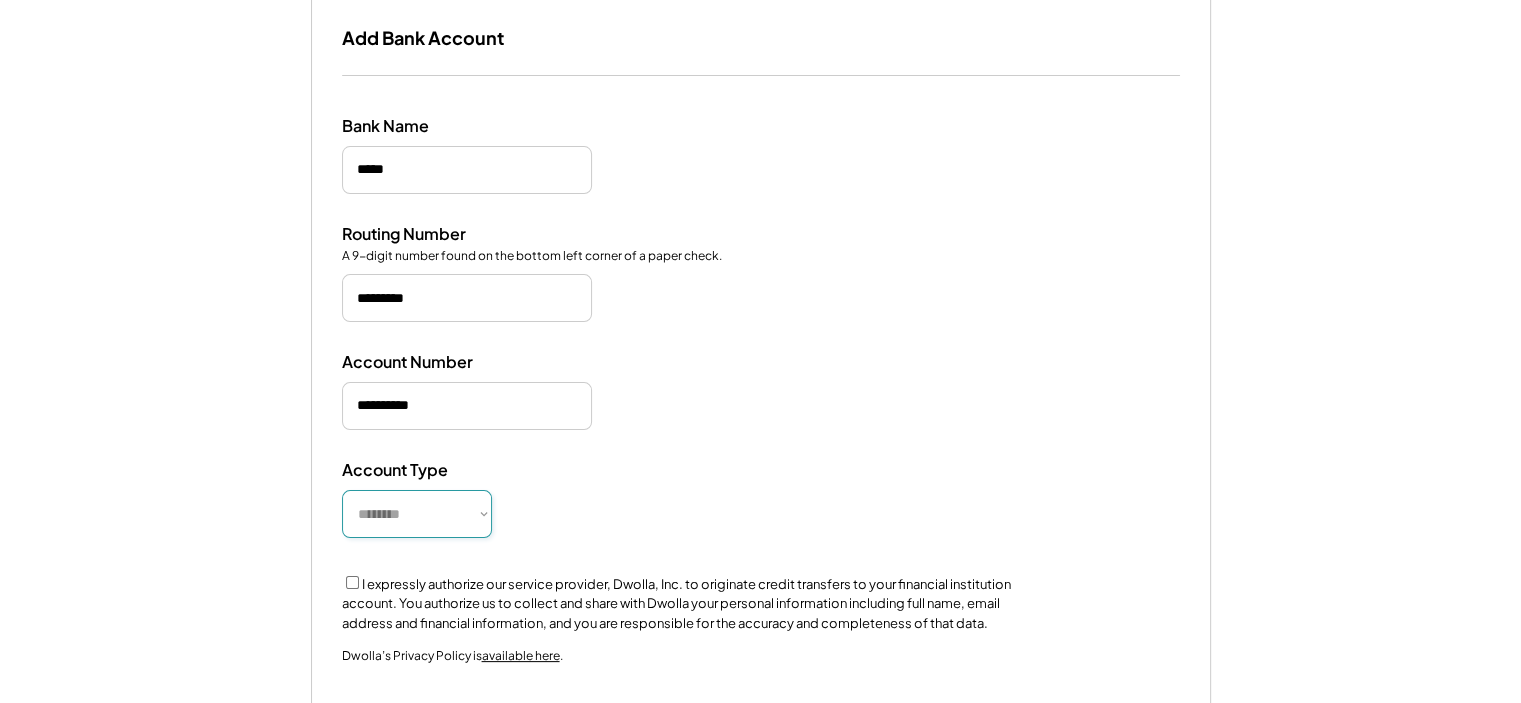 click on "**********" at bounding box center [417, 514] 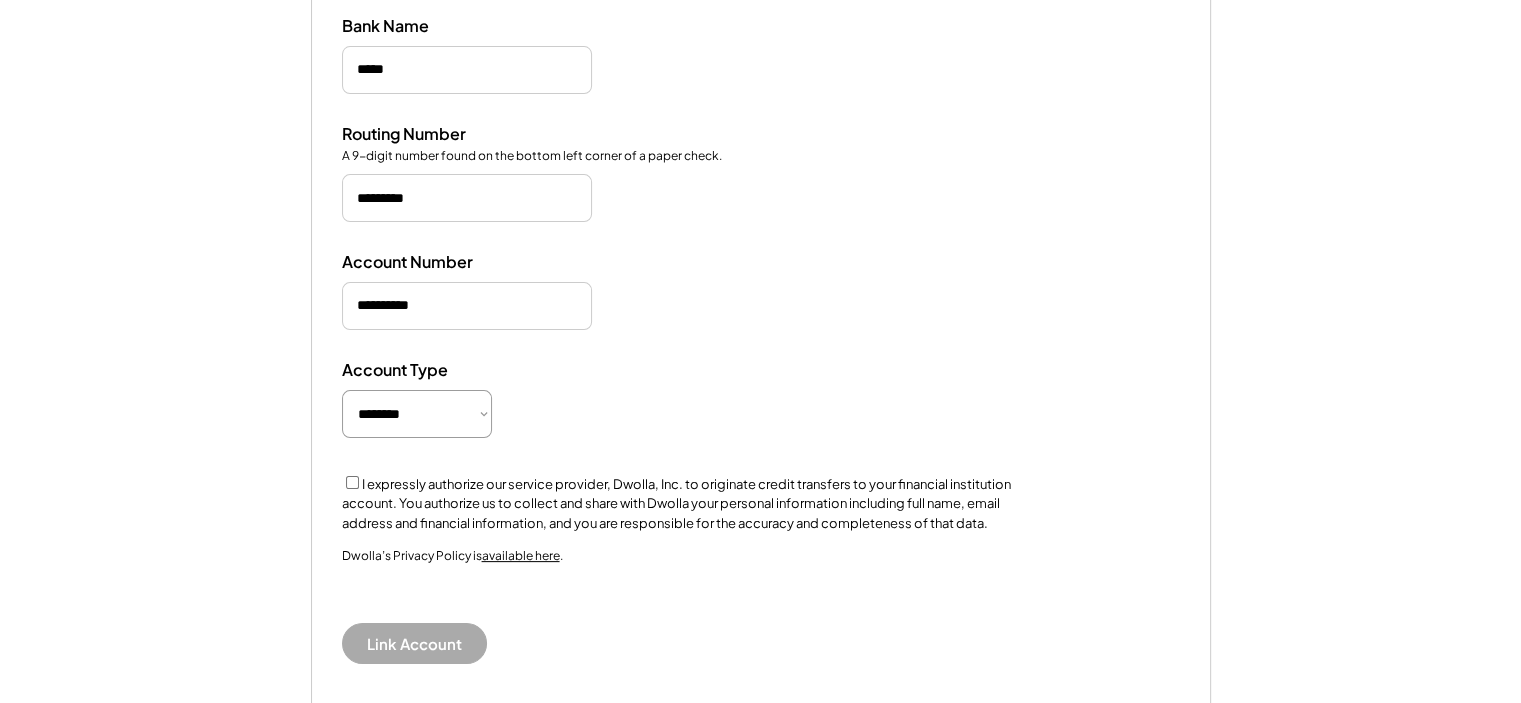 scroll, scrollTop: 500, scrollLeft: 0, axis: vertical 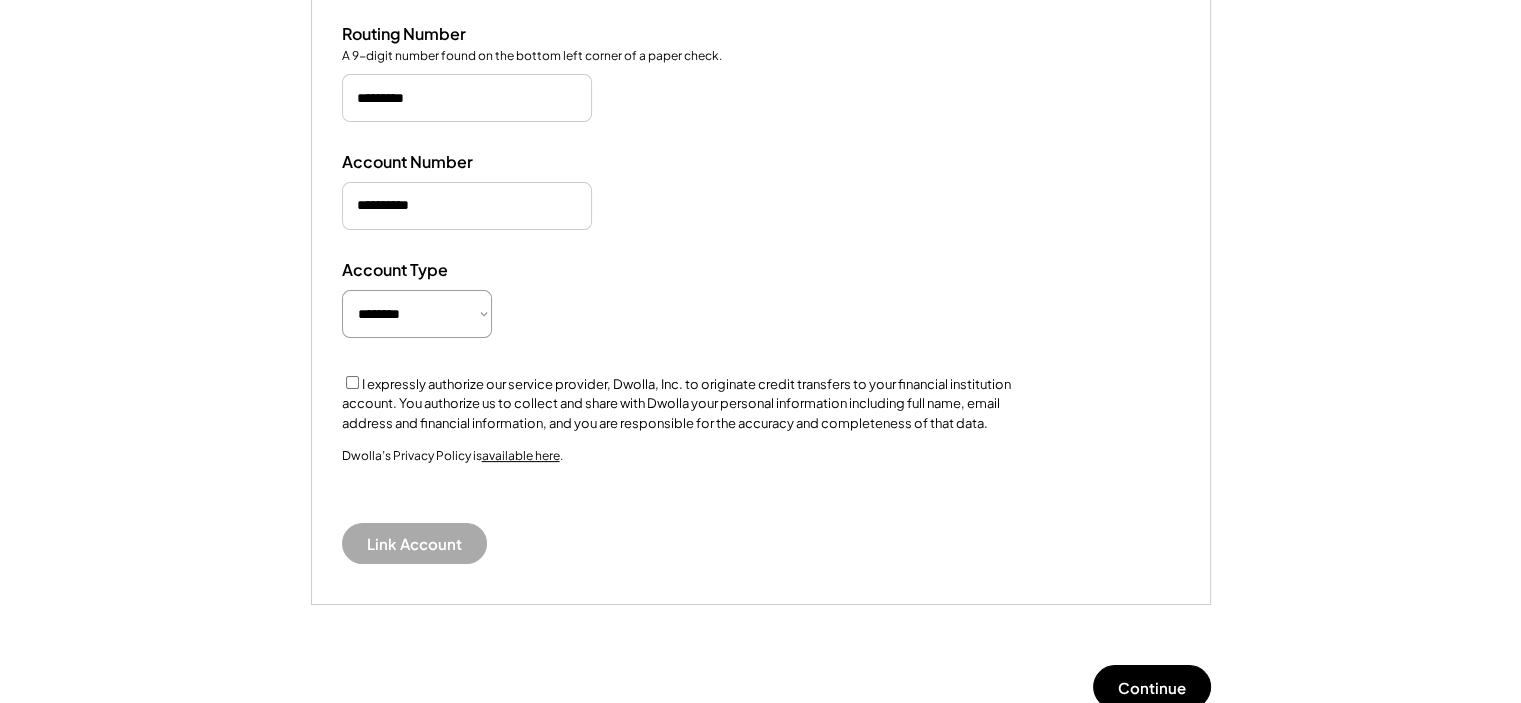 click on "I expressly authorize our service provider, Dwolla, Inc. to originate credit transfers to your financial institution account. You authorize us to collect and share with Dwolla your personal information including full name, email address and financial information, and you are responsible for the accuracy and completeness of that data." at bounding box center (692, 403) 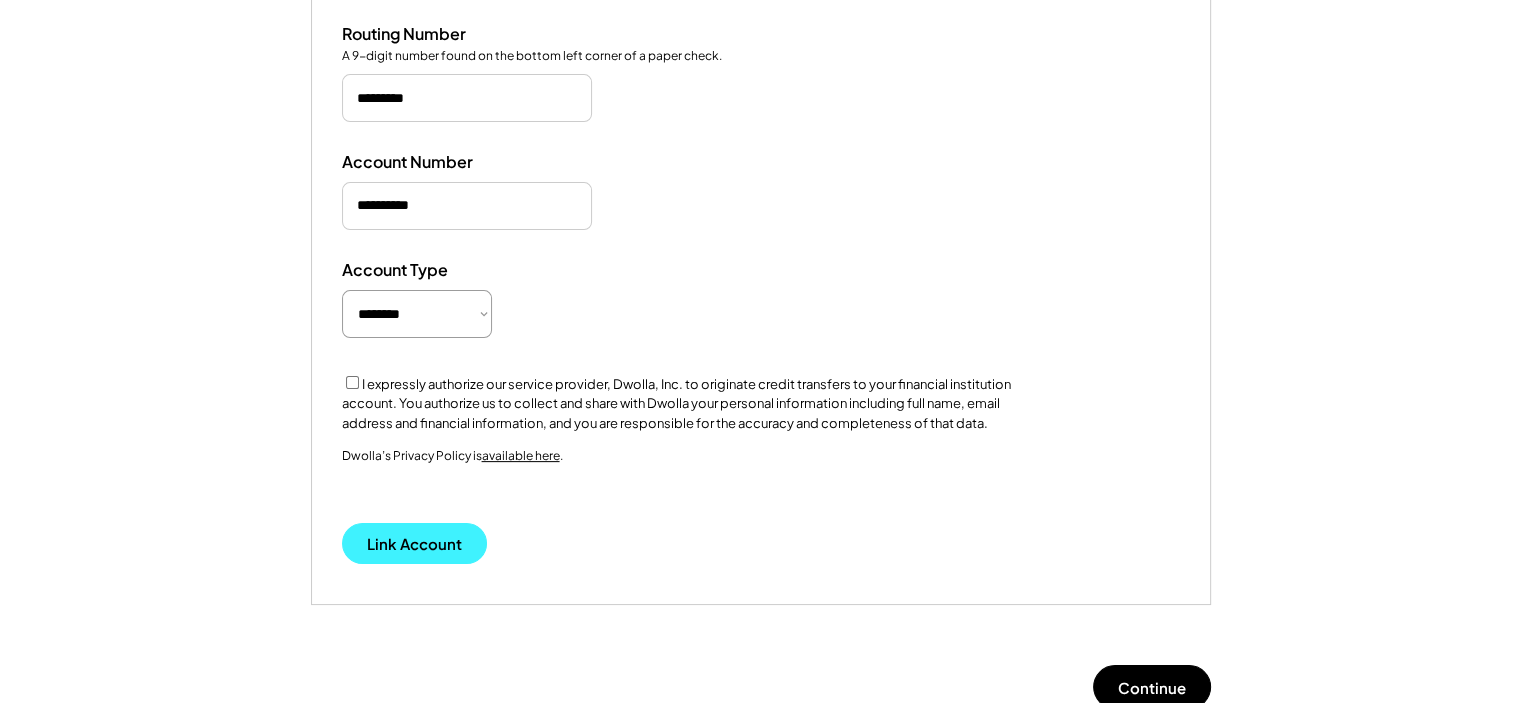 click on "Link Account" at bounding box center (414, 543) 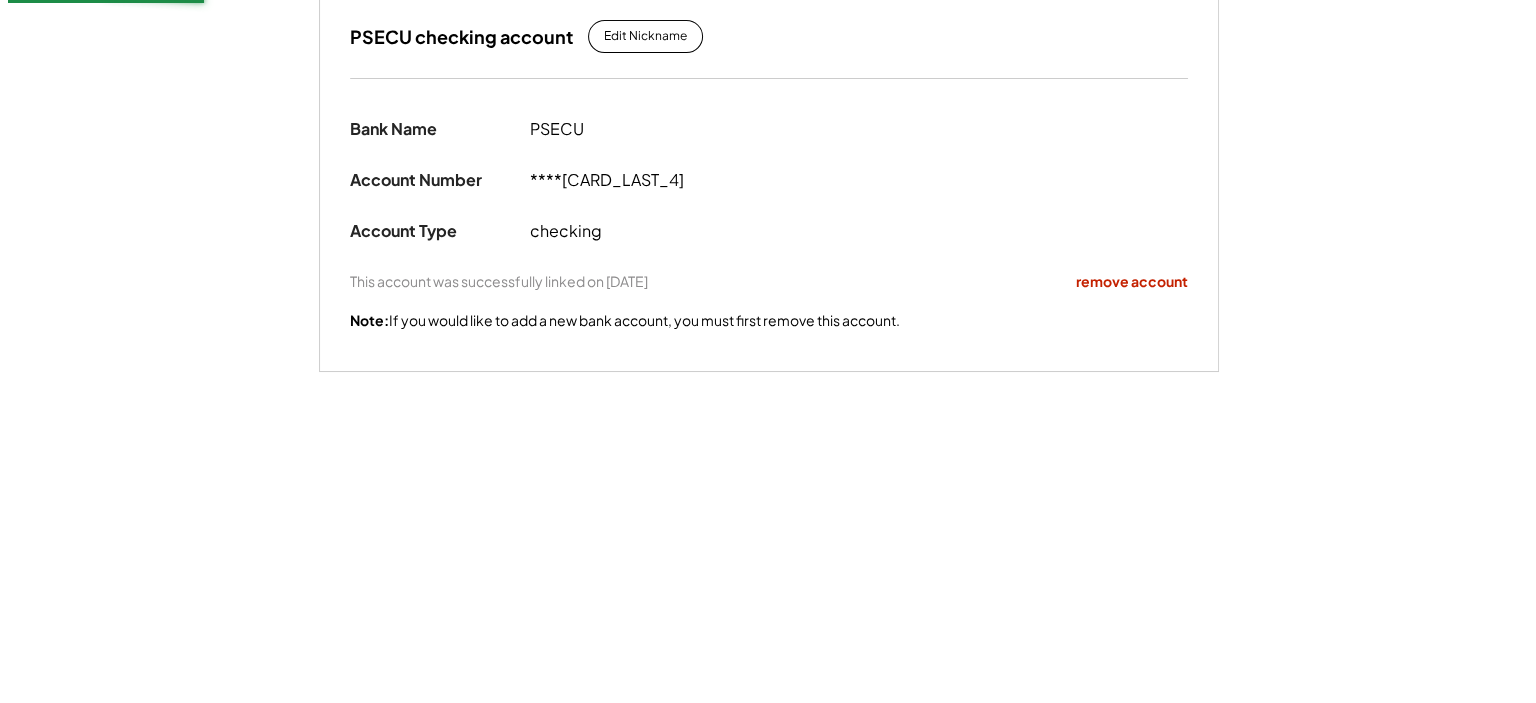 scroll, scrollTop: 340, scrollLeft: 0, axis: vertical 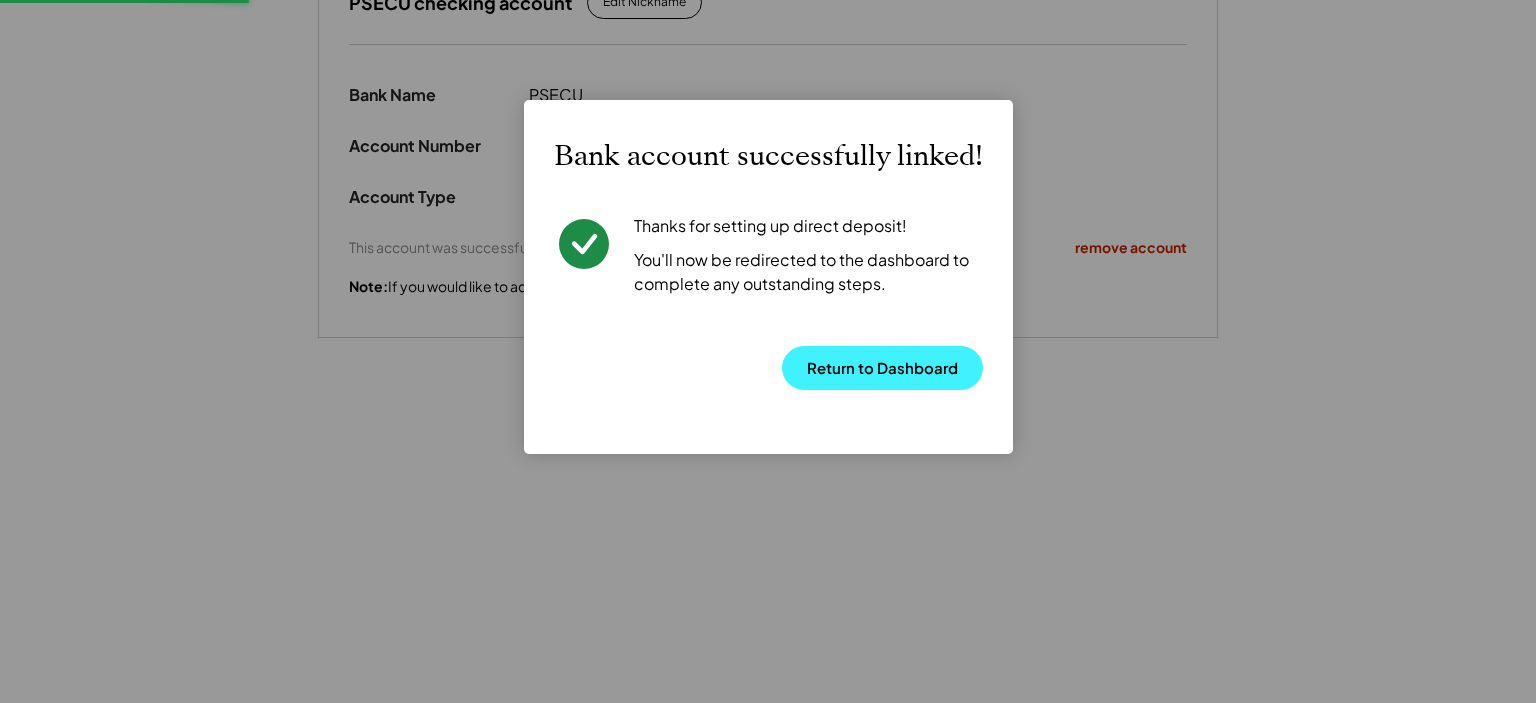 click on "Return to Dashboard" at bounding box center [882, 368] 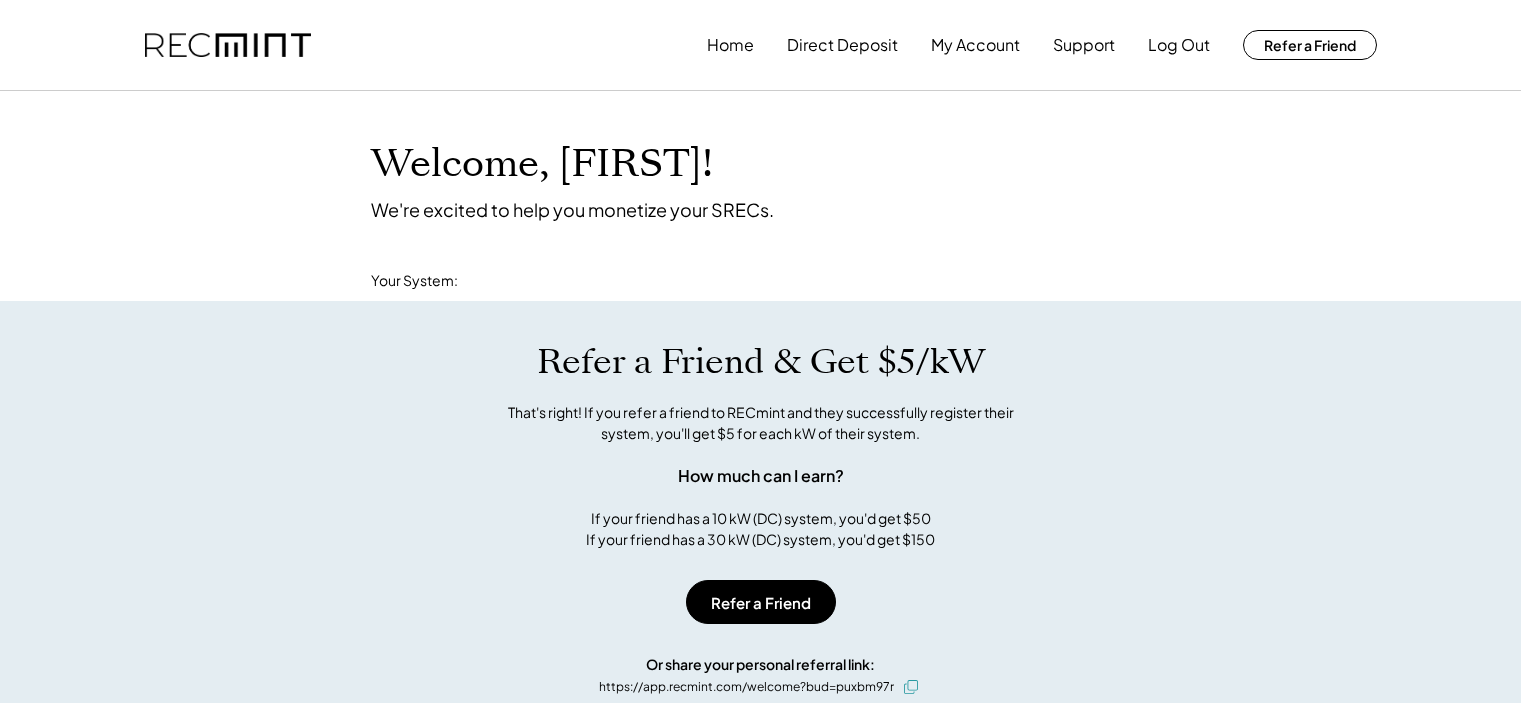 scroll, scrollTop: 0, scrollLeft: 0, axis: both 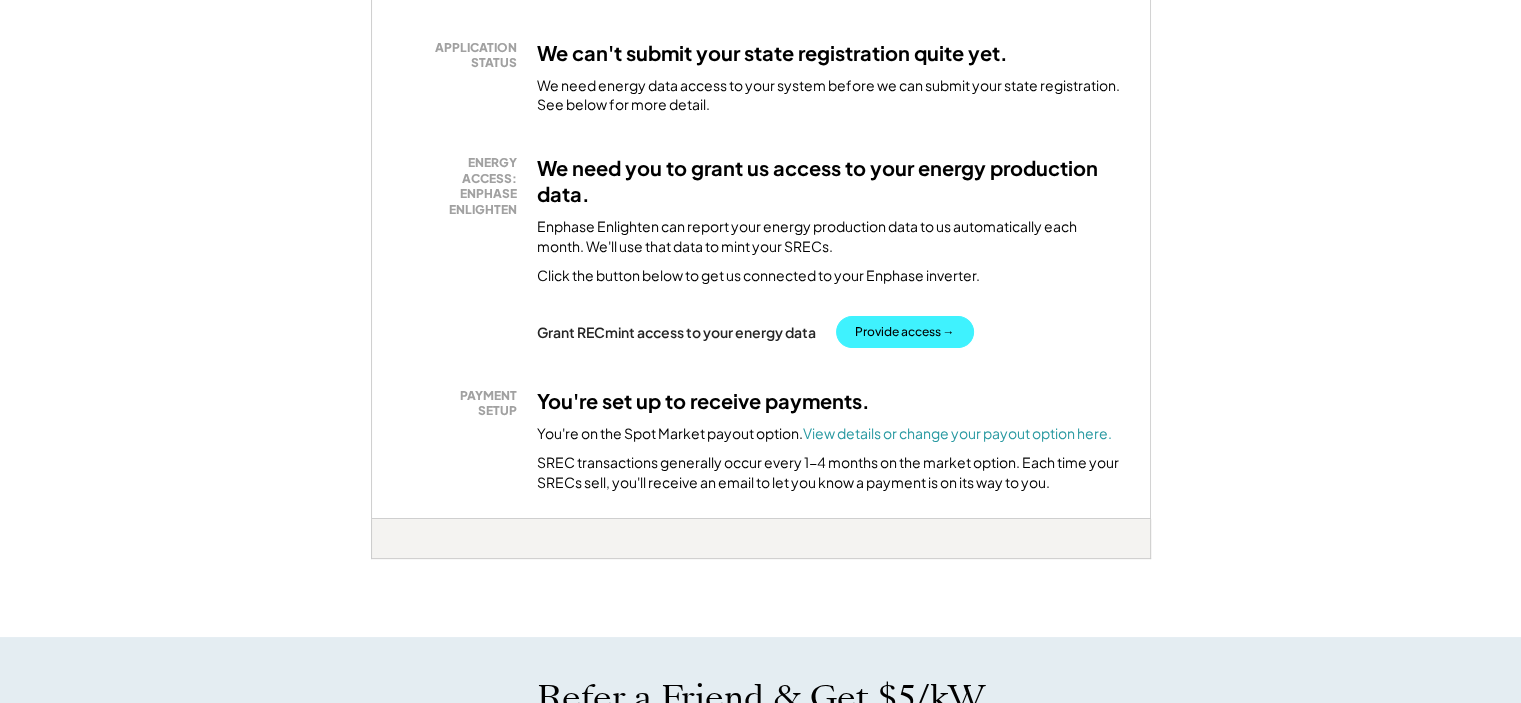 click on "Provide access →" at bounding box center (905, 332) 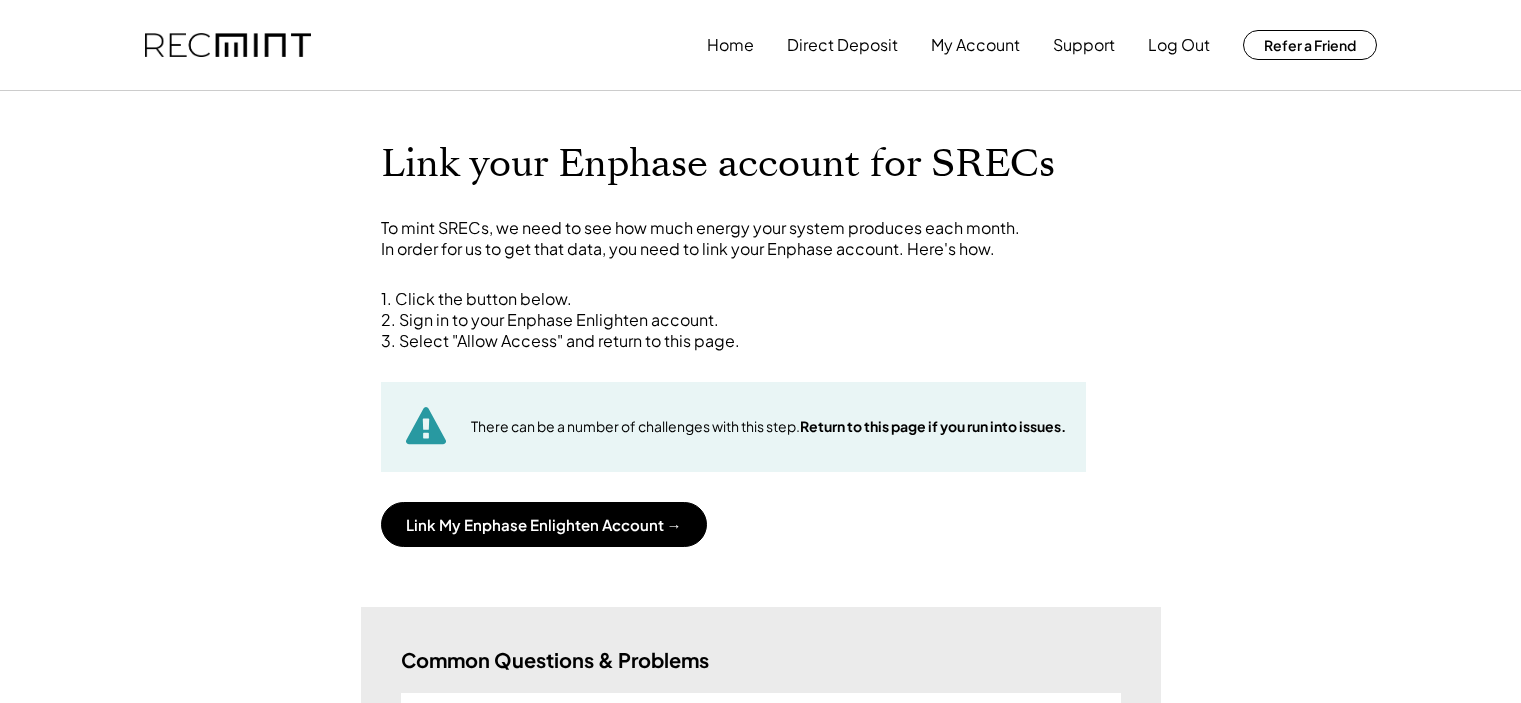 scroll, scrollTop: 0, scrollLeft: 0, axis: both 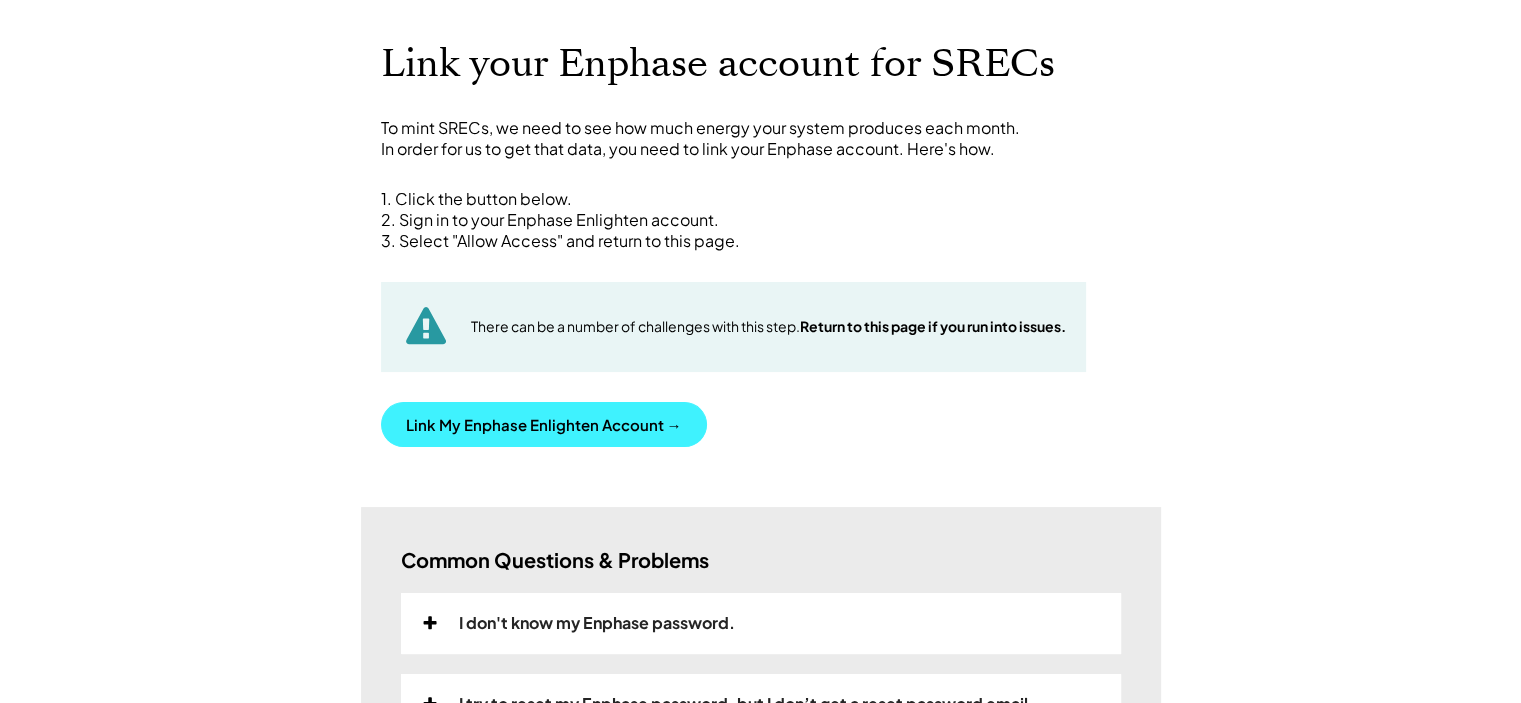 click on "Link My Enphase Enlighten Account →" at bounding box center (544, 424) 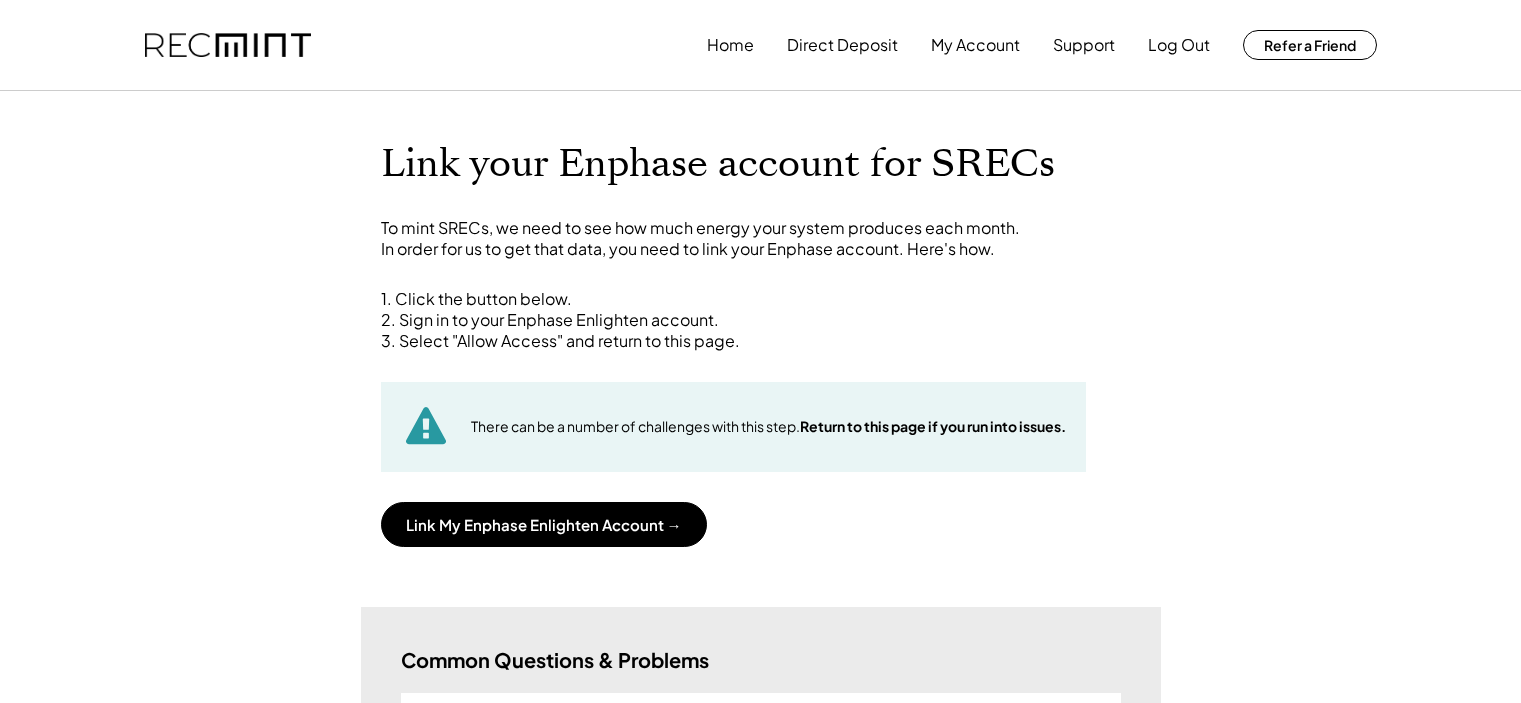 scroll, scrollTop: 0, scrollLeft: 0, axis: both 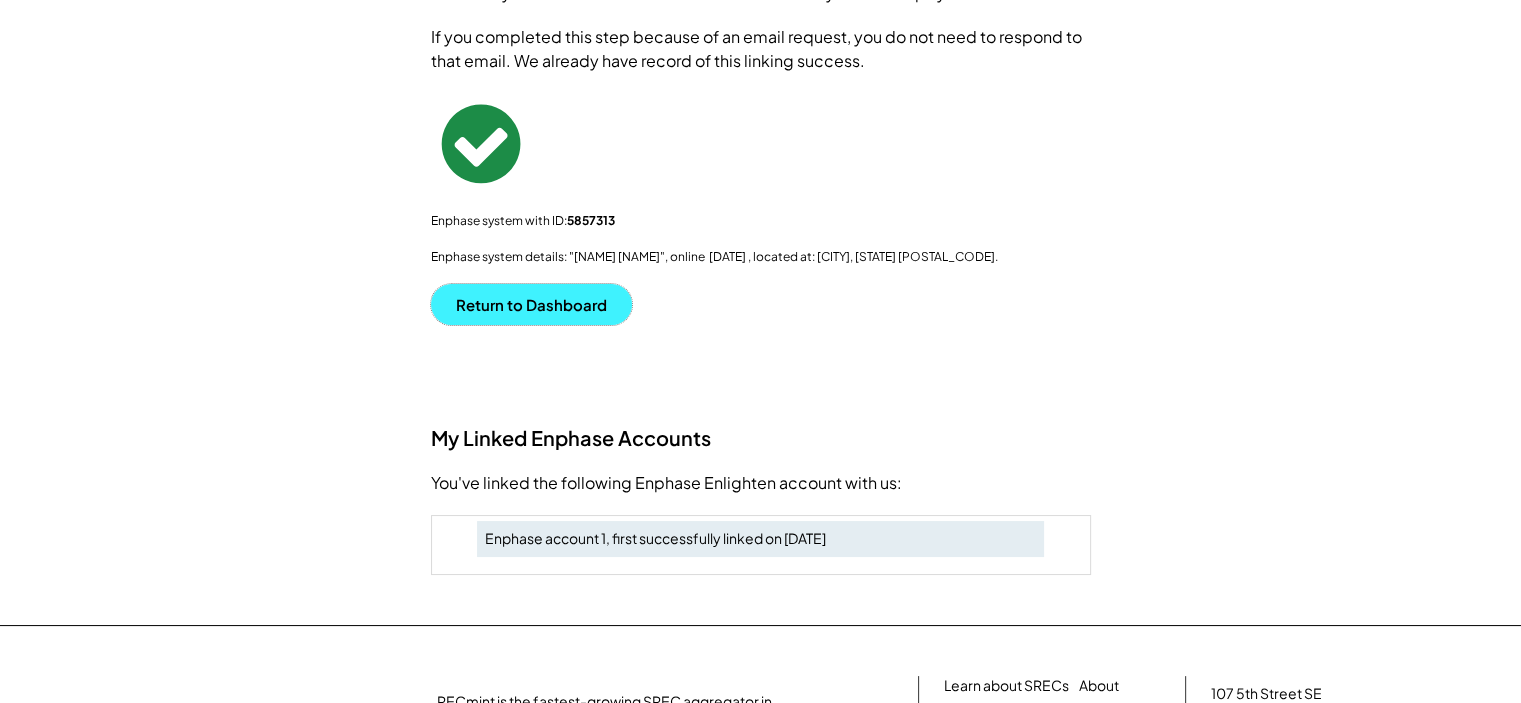 click on "Return to Dashboard" at bounding box center (531, 304) 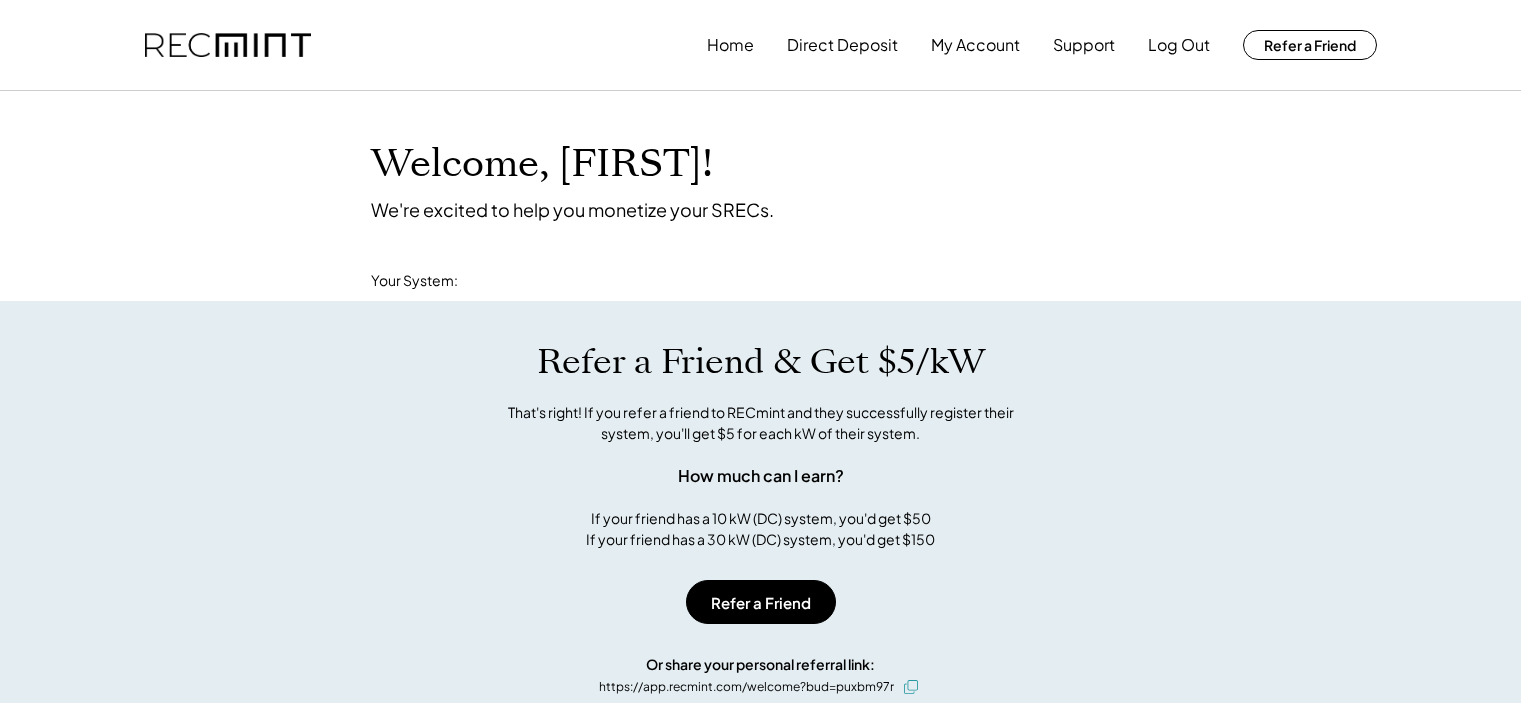scroll, scrollTop: 0, scrollLeft: 0, axis: both 